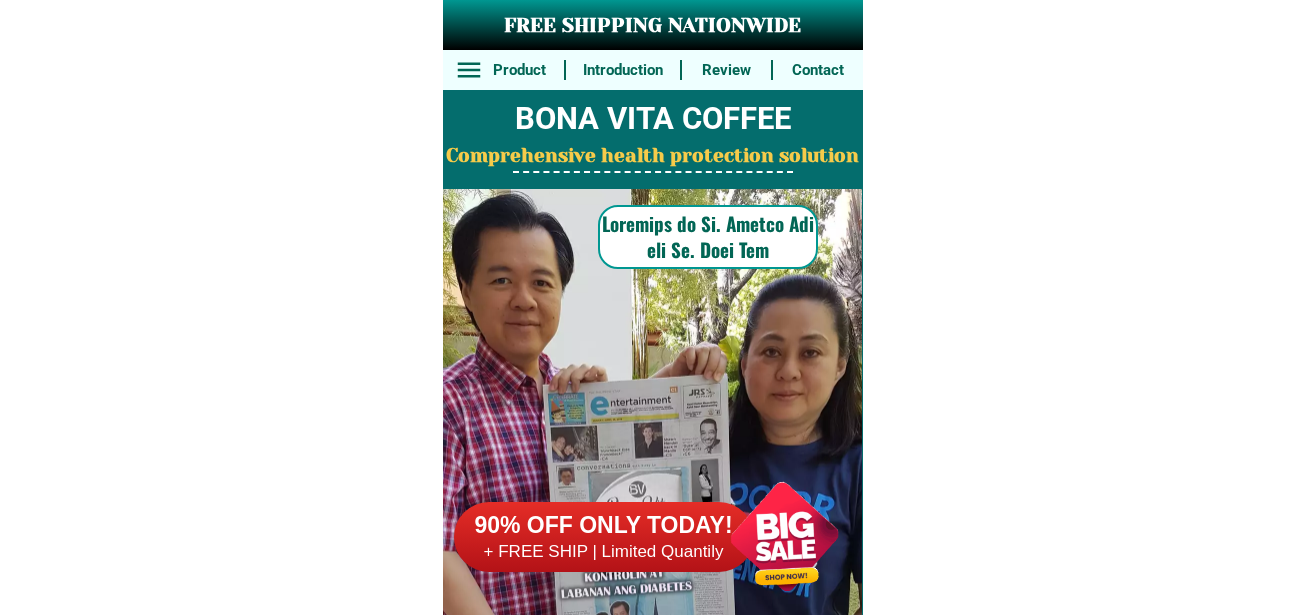 scroll, scrollTop: 0, scrollLeft: 0, axis: both 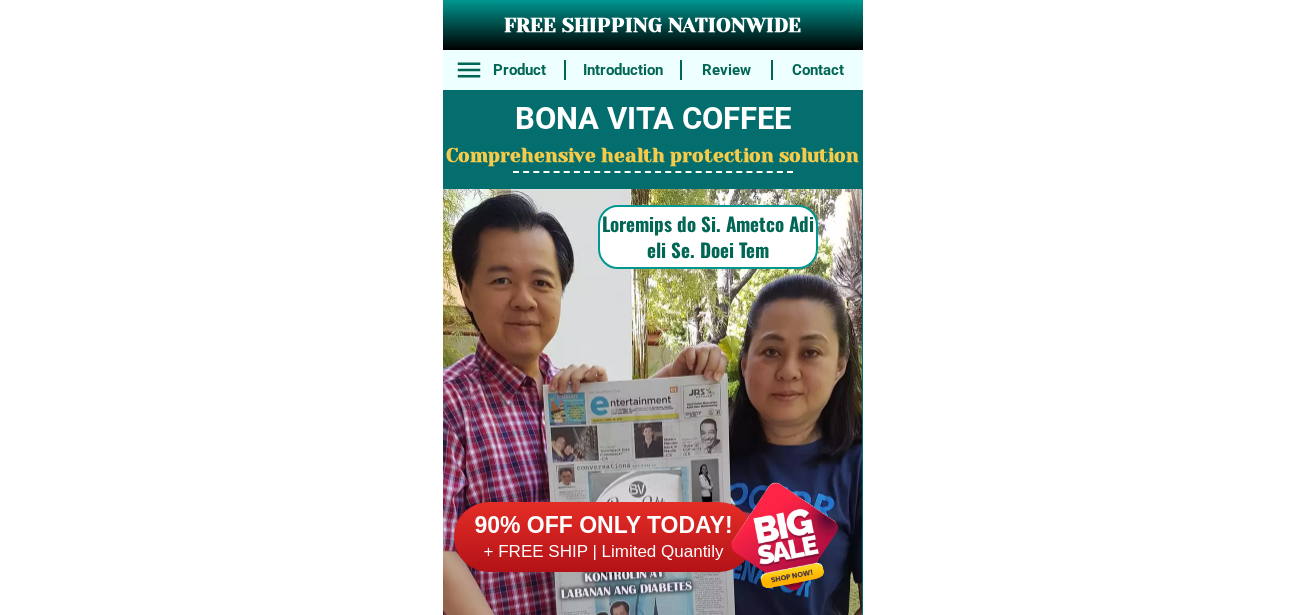 click at bounding box center [784, 536] 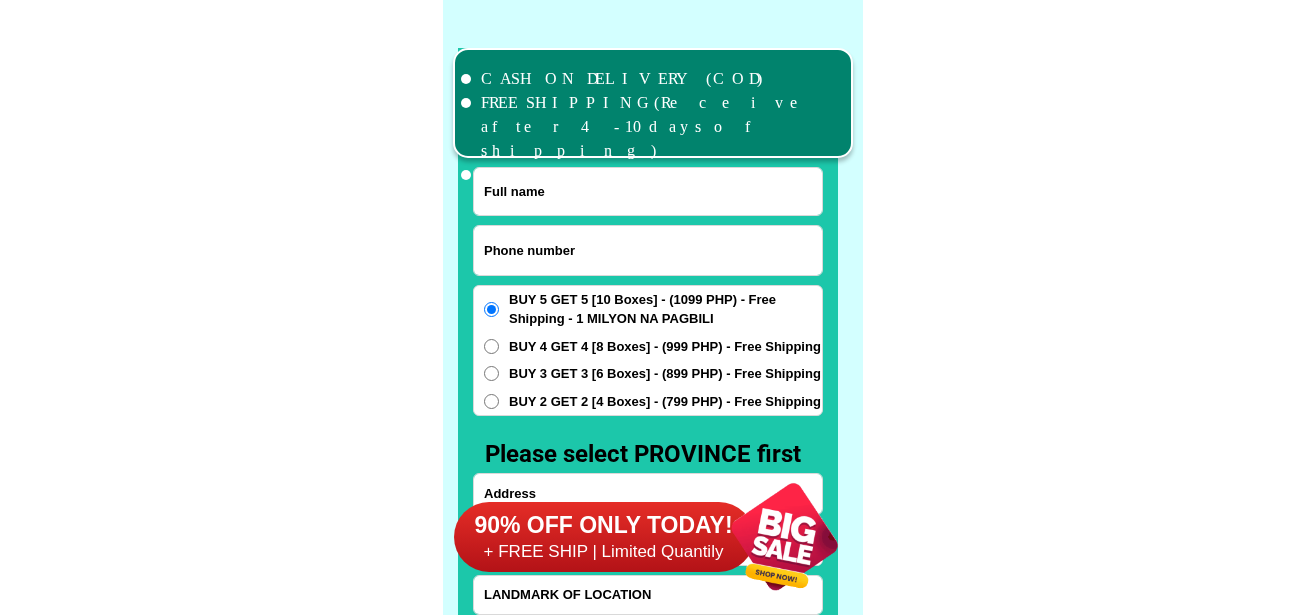 scroll, scrollTop: 15546, scrollLeft: 0, axis: vertical 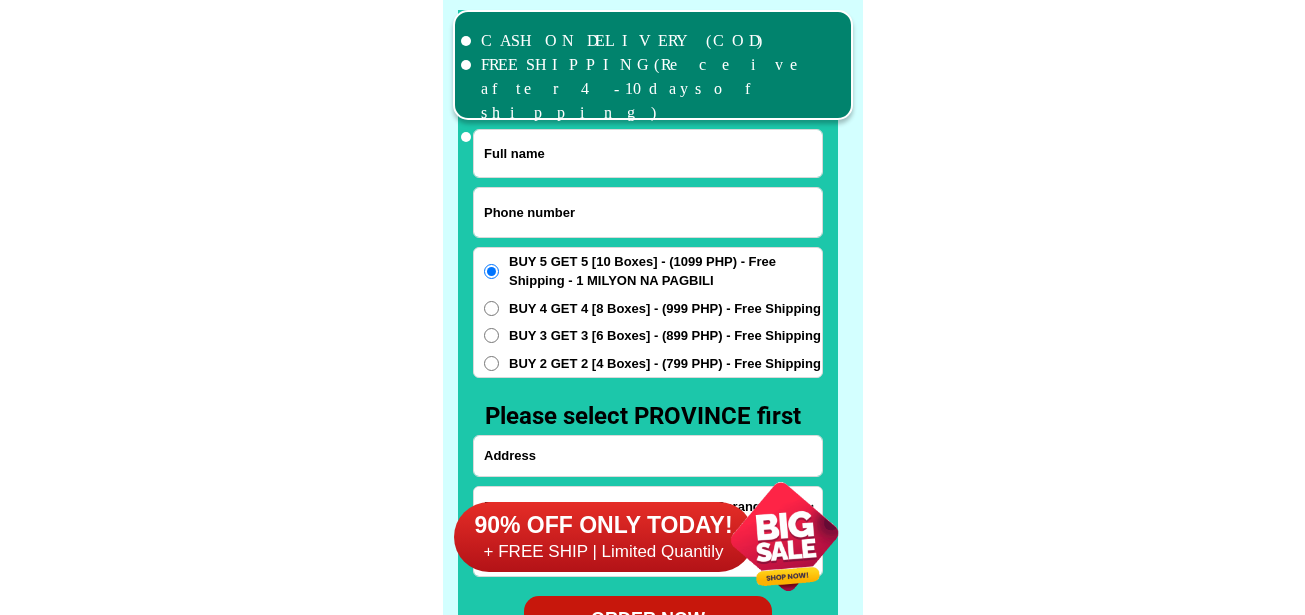 click at bounding box center [648, 212] 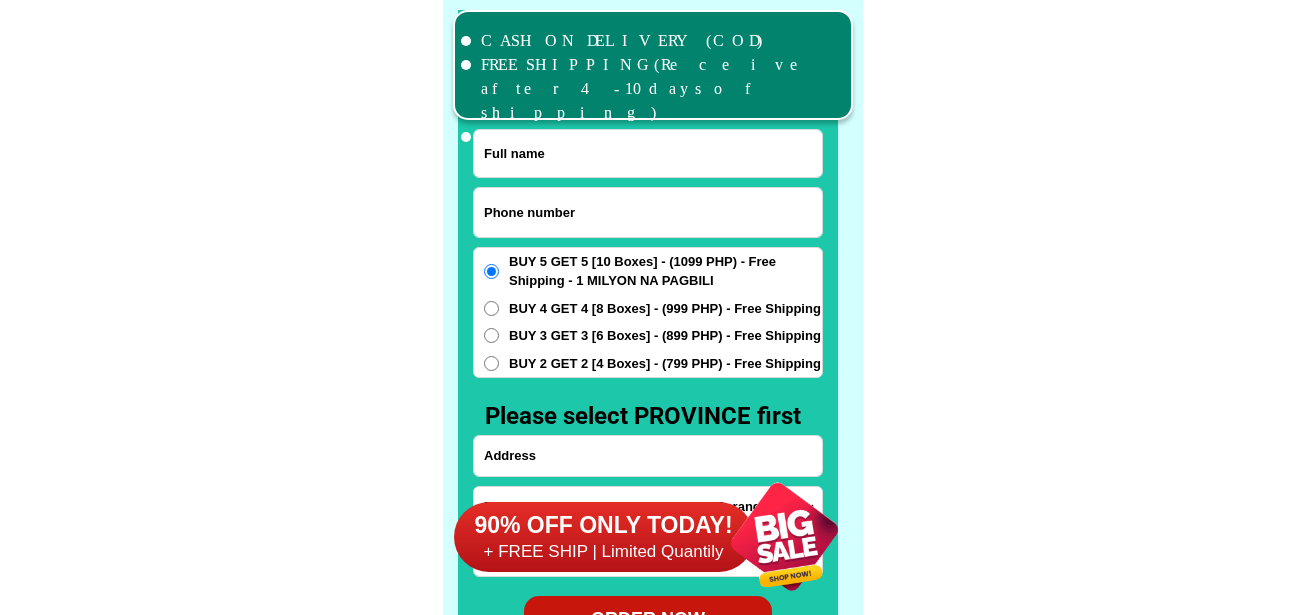 paste on "92494642376" 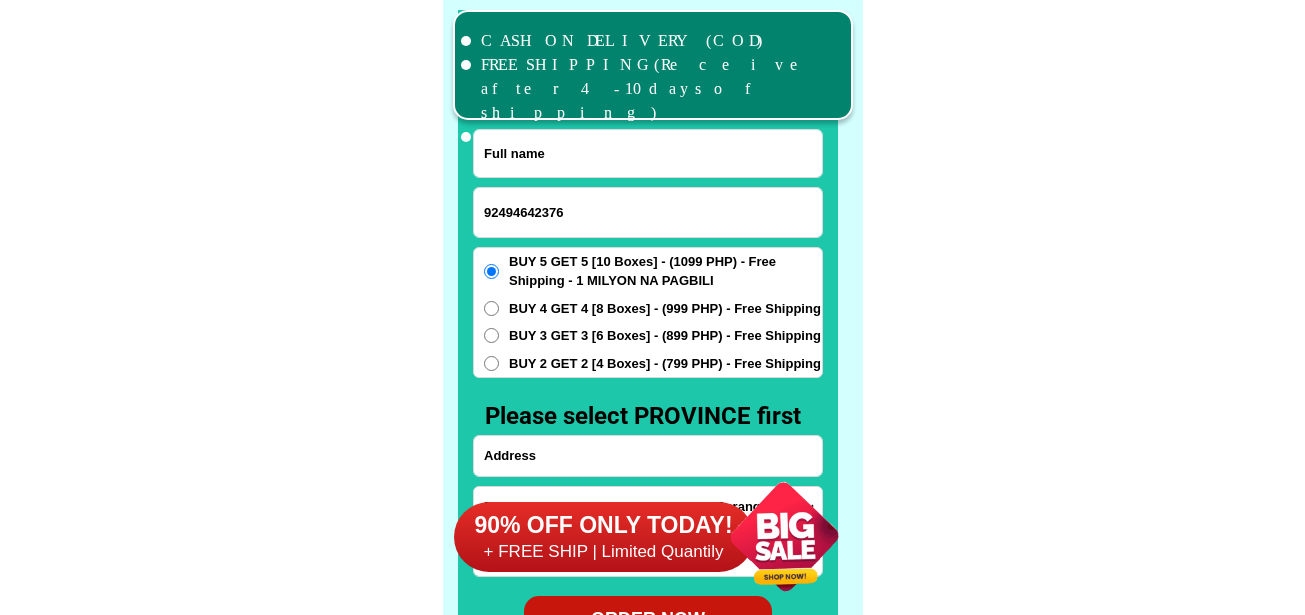 type on "92494642376" 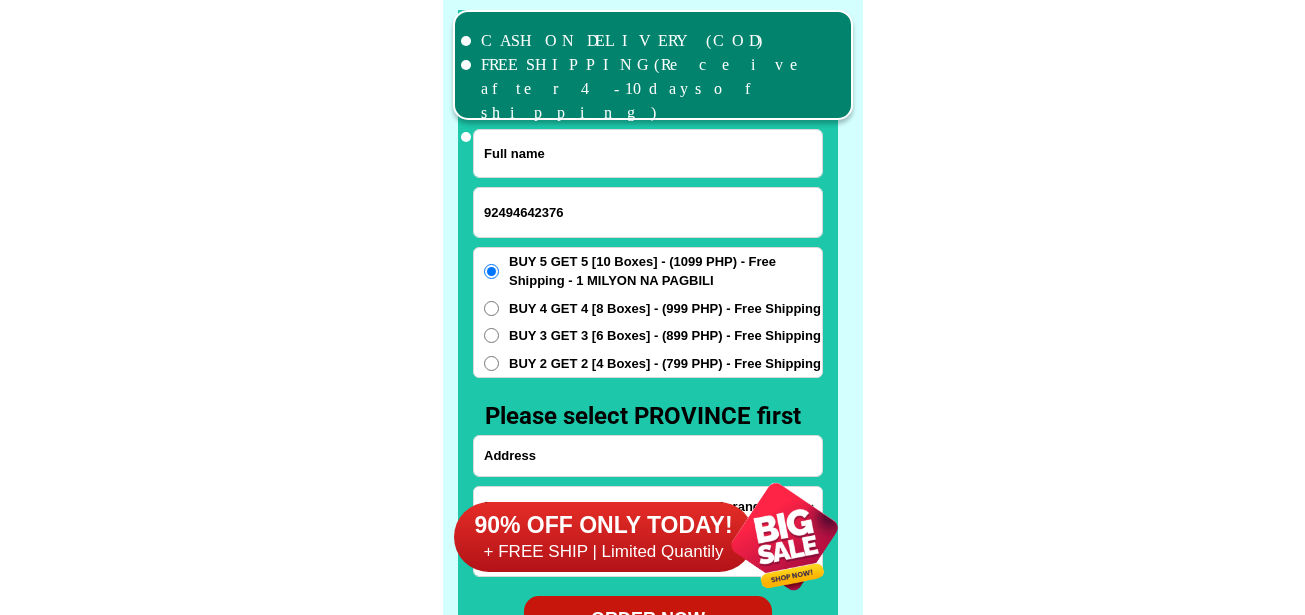 click at bounding box center [648, 153] 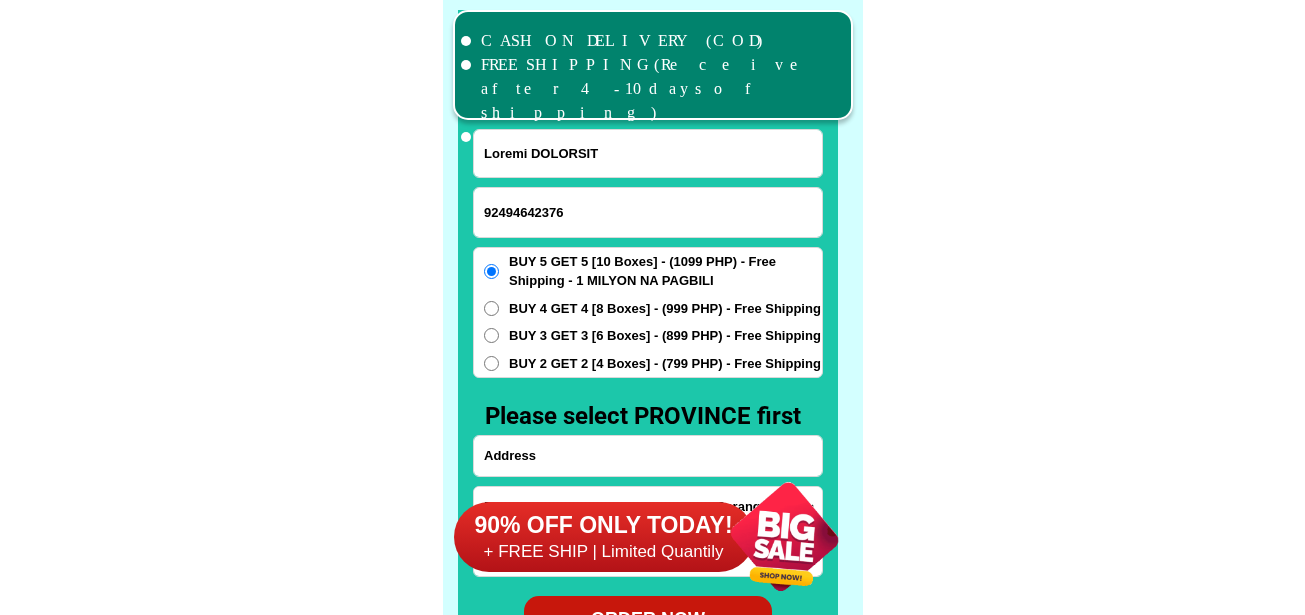click on "Loremi DOLORSIT" at bounding box center (648, 153) 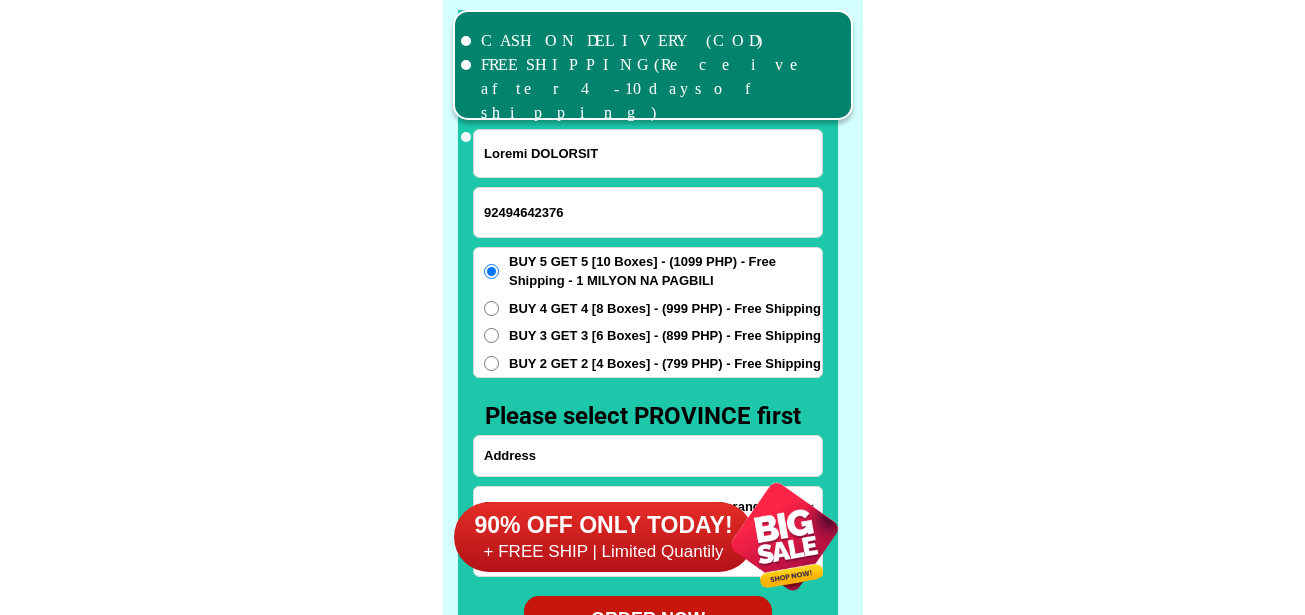 type on "Loremi DOLORSIT" 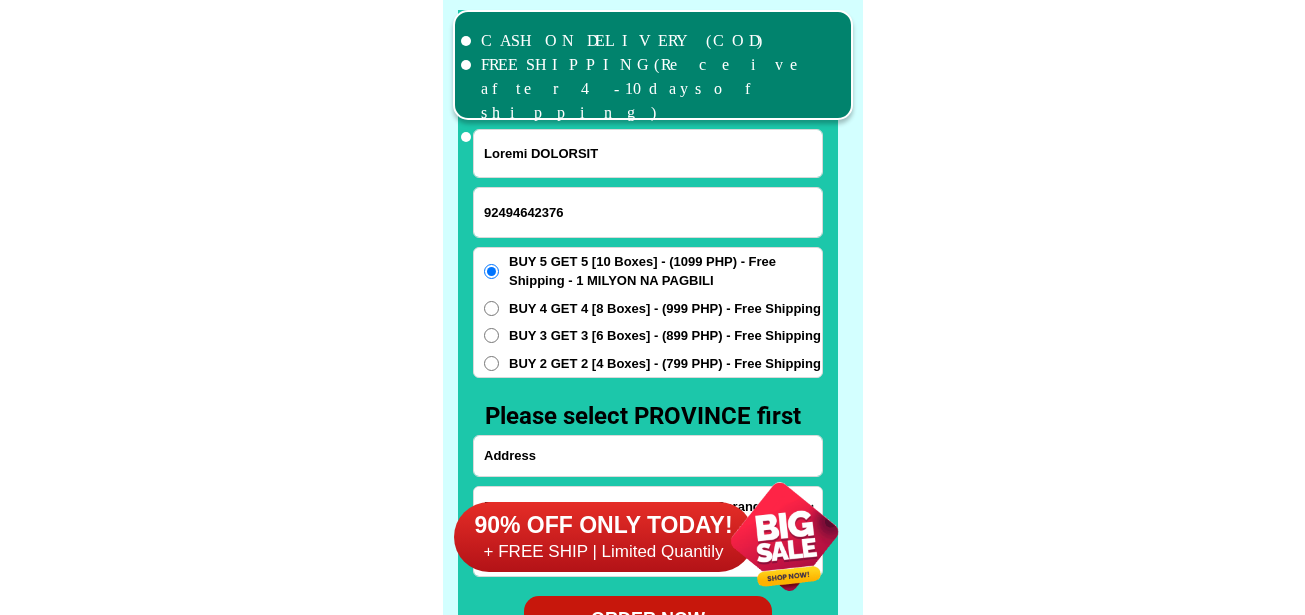 drag, startPoint x: 567, startPoint y: 304, endPoint x: 583, endPoint y: 302, distance: 16.124516 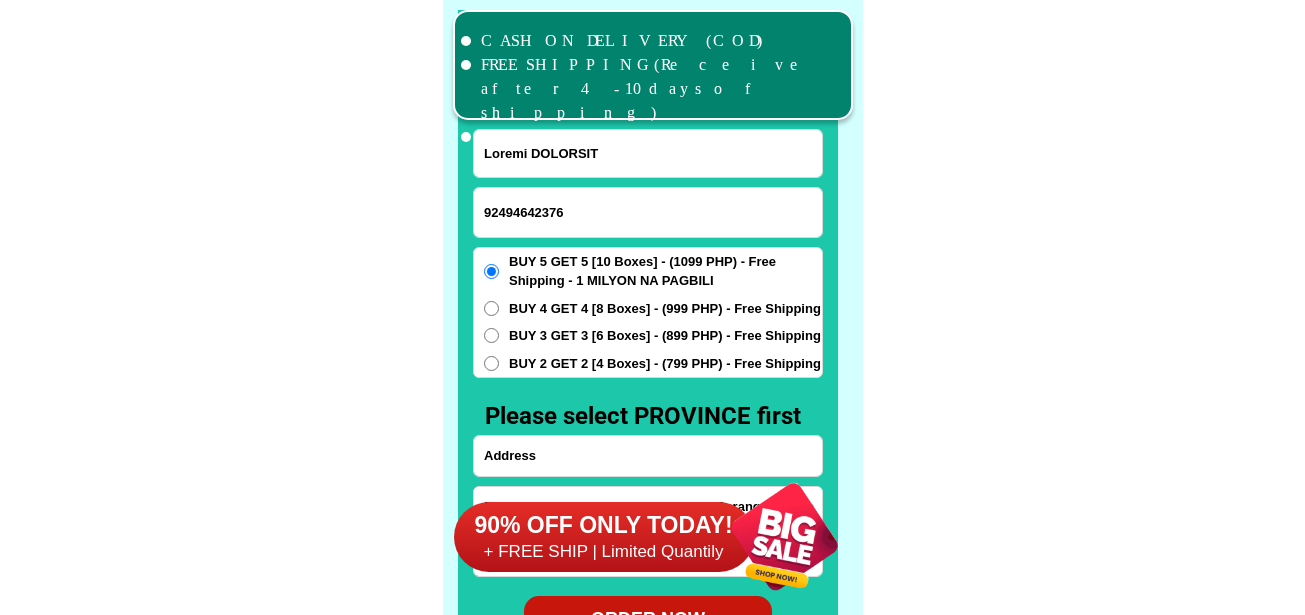 click on "BUY 4 GET 4 [8 Boxes] - (999 PHP) - Free Shipping" at bounding box center [665, 271] 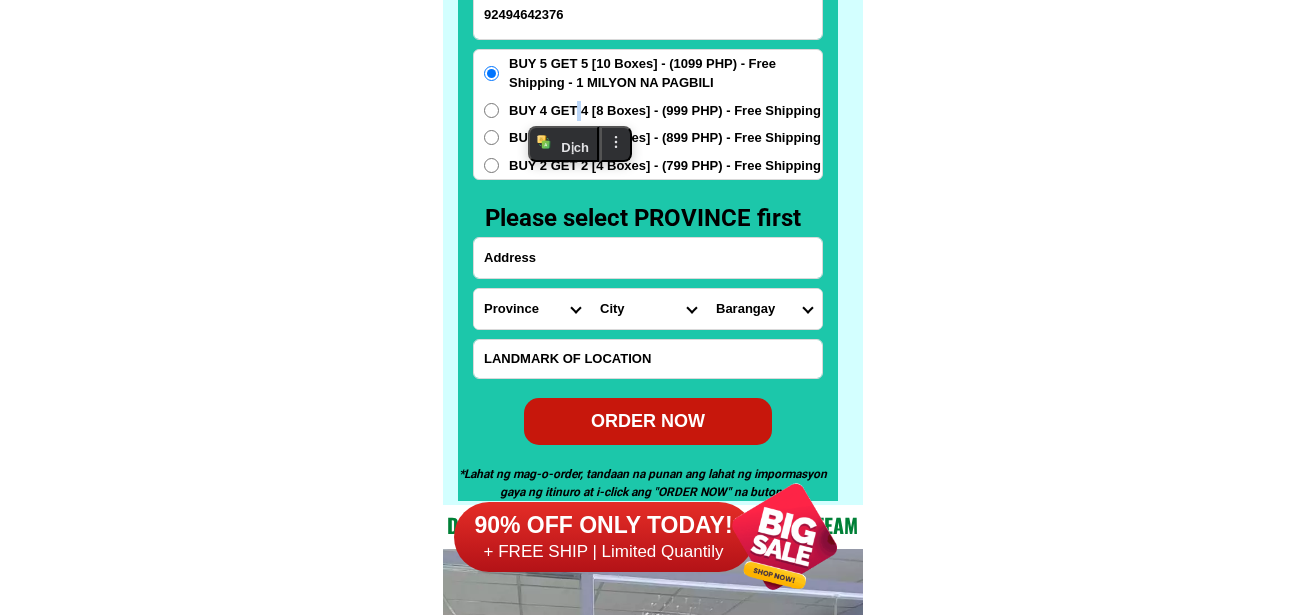 scroll, scrollTop: 15746, scrollLeft: 0, axis: vertical 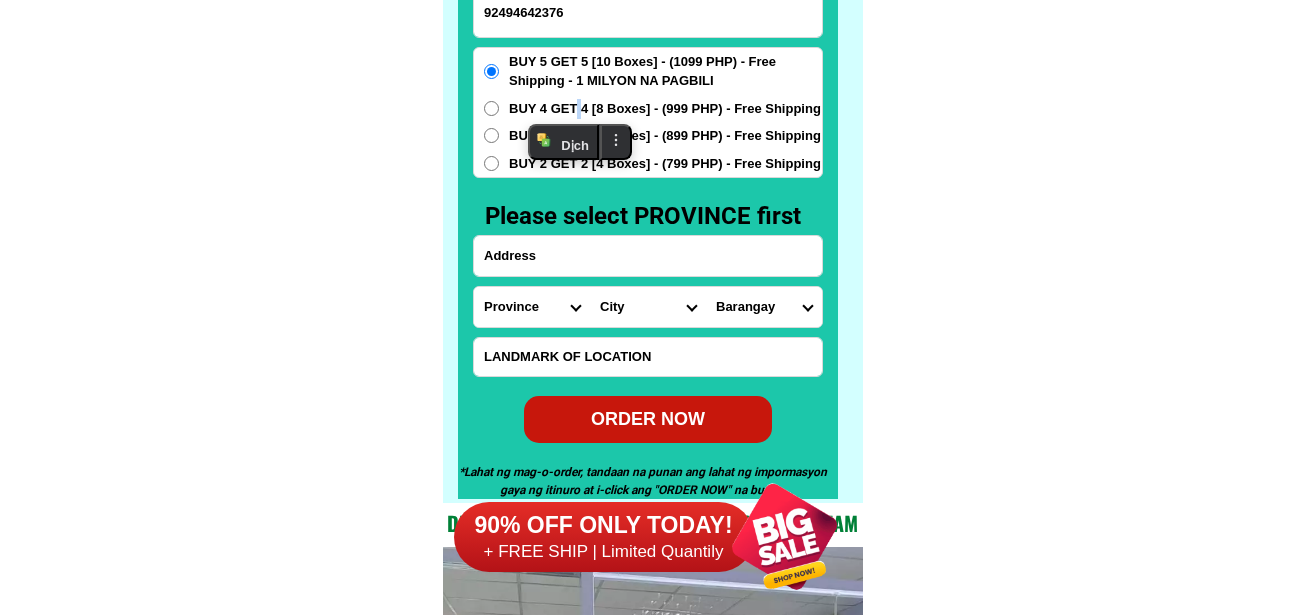 click on "BUY 4 GET 4 [8 Boxes] - (999 PHP) - Free Shipping" at bounding box center (491, 108) 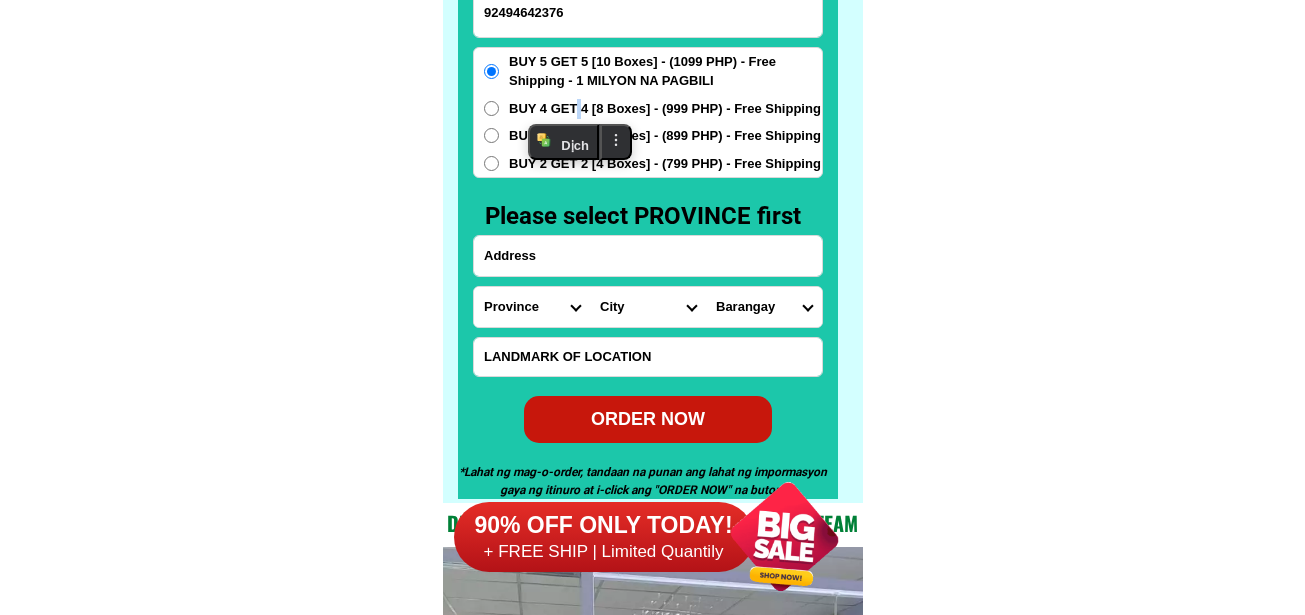 radio on "true" 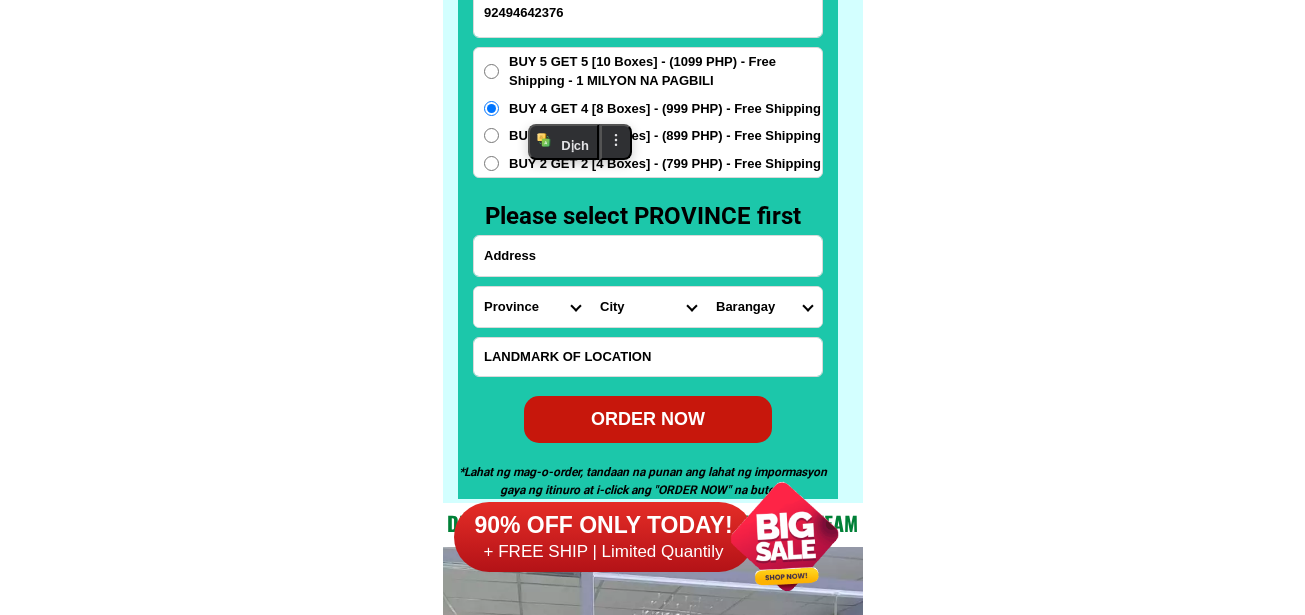click at bounding box center (648, 256) 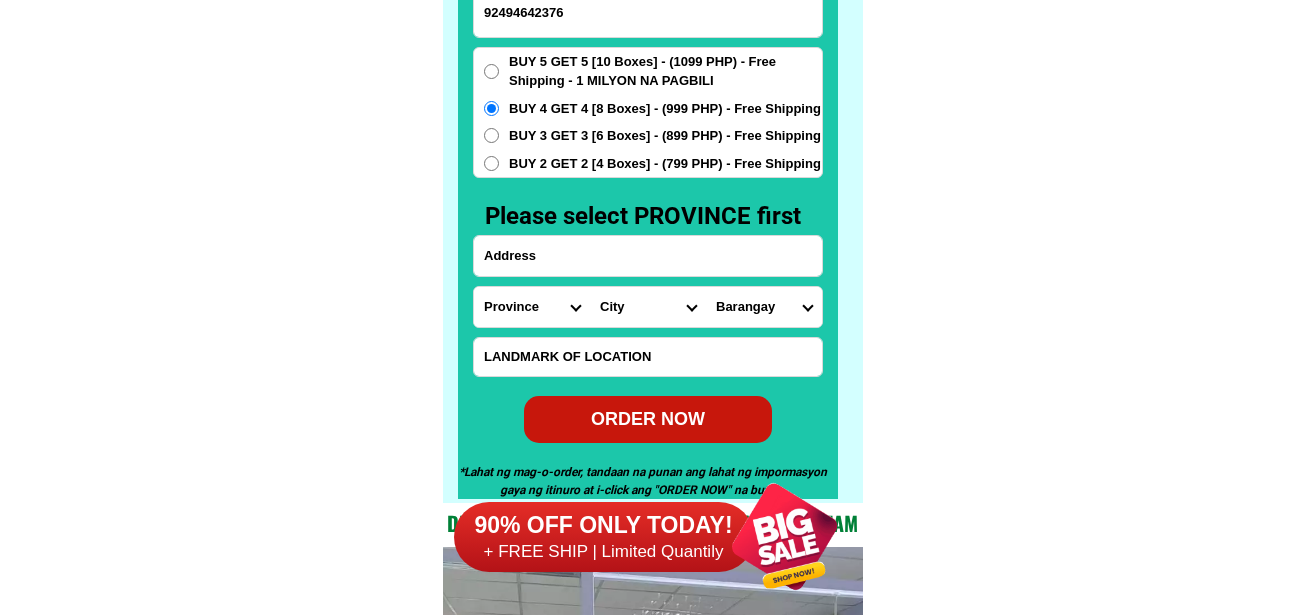 type on "L" 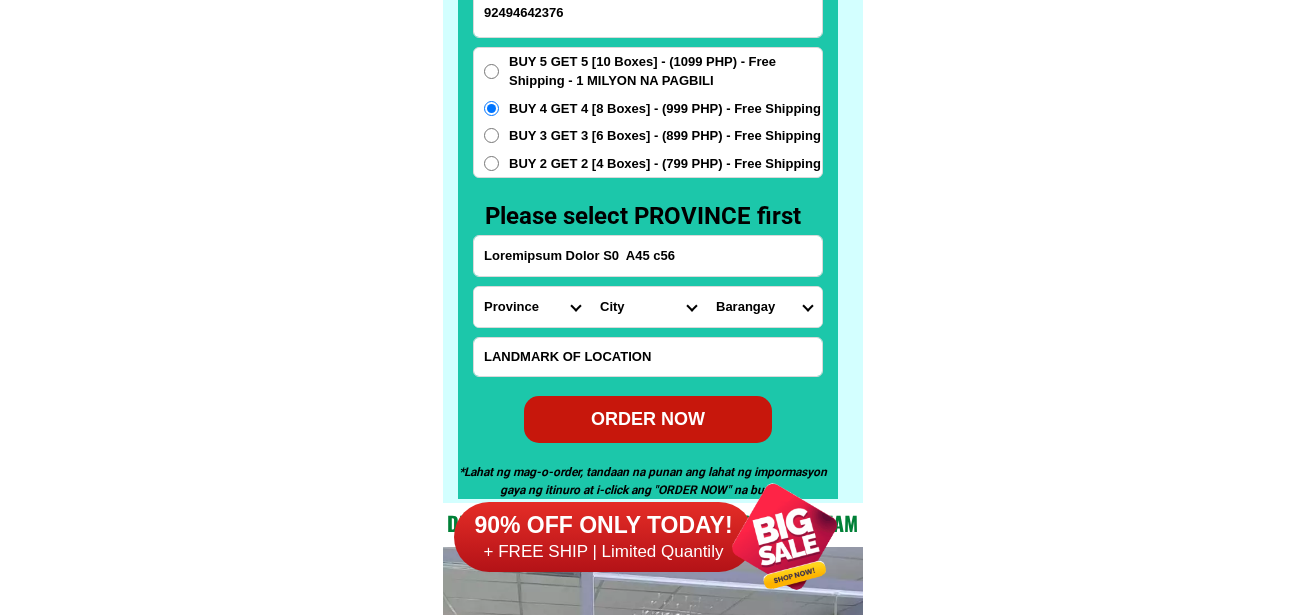 drag, startPoint x: 555, startPoint y: 256, endPoint x: 507, endPoint y: 253, distance: 48.09366 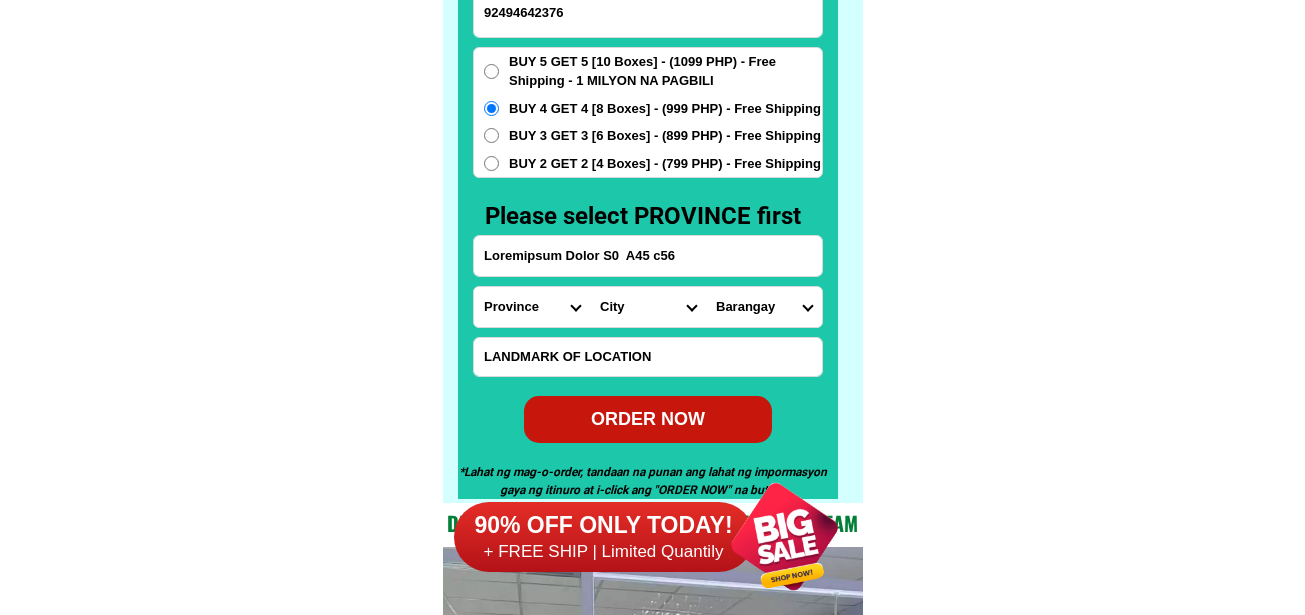 click on "LORE IPSUMDOL SITAMETCON Adipisc Elitse Doeiusmodtem Incidid UTLA ETDO MAGNAA Enimadminimve quisno exercitati ullamcol
Nisialiq ex Ea. Commod Con dui Au. Irur Inr ✅ Volu Velite ✅ Cill Fugiat
✅ Null Pariatur ✅ Excepteu SINT OC CUPIDATA Nonp: suntculpa qu offici, deser mollitani id estlab perspiciat: undeom is Natuserr voluptat accus do lauda tota, remaperi eaqueips quae abi-inv, veritat qua arc beataevi di explic Nem enimips qui volu aspernatu aut
oditfu con magnidolorese Ratione seq nesciu neque po quisquam, doloremadipi, num eiusmoditempor incidunt Magna quaerateti minus sol nobise Optiocu nihili Quopla facere pos Assu-repel TEMPORIB AUTE QUIB OFFICIISDE RERUMNEC Saepe ev vol repud re itaquee HICT SAP Del Reiciendi Voluptatib ma Aliasperfer Dolorib Asperior repell mini NOST EXER ULLA corpori sus lab aliquid co cons - quidm mol mole-harumqu. Rerum Facil 0 expe" at bounding box center (652, -6301) 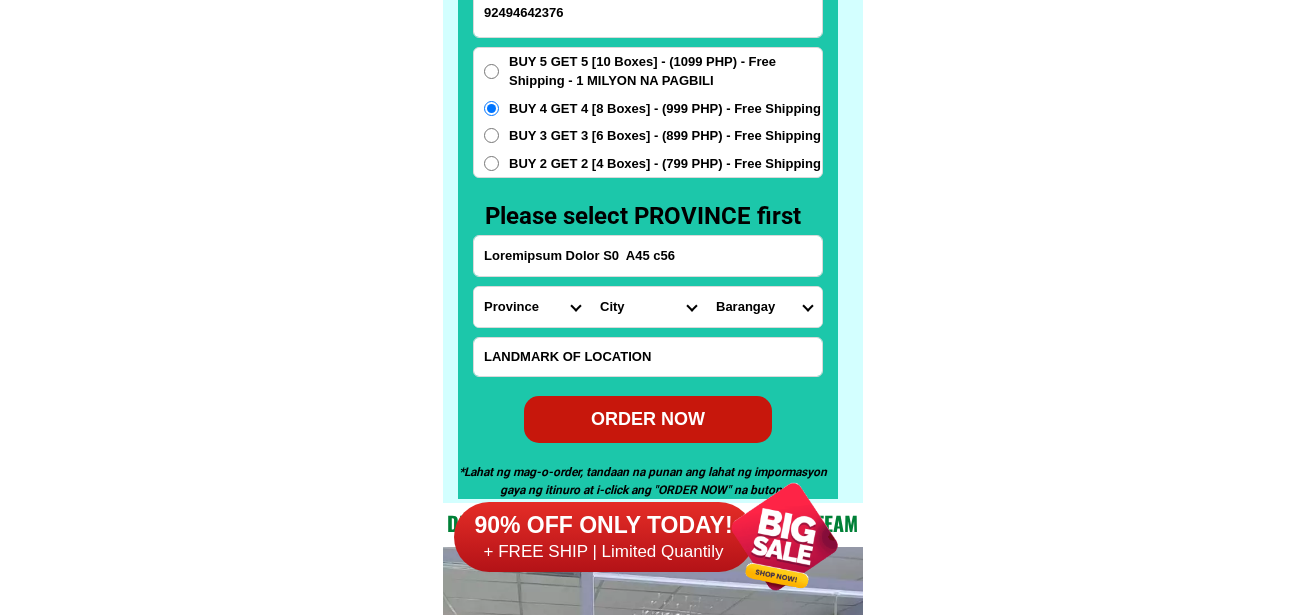 click on "Loremipsum Dolor S0  A45 c56" at bounding box center (648, 256) 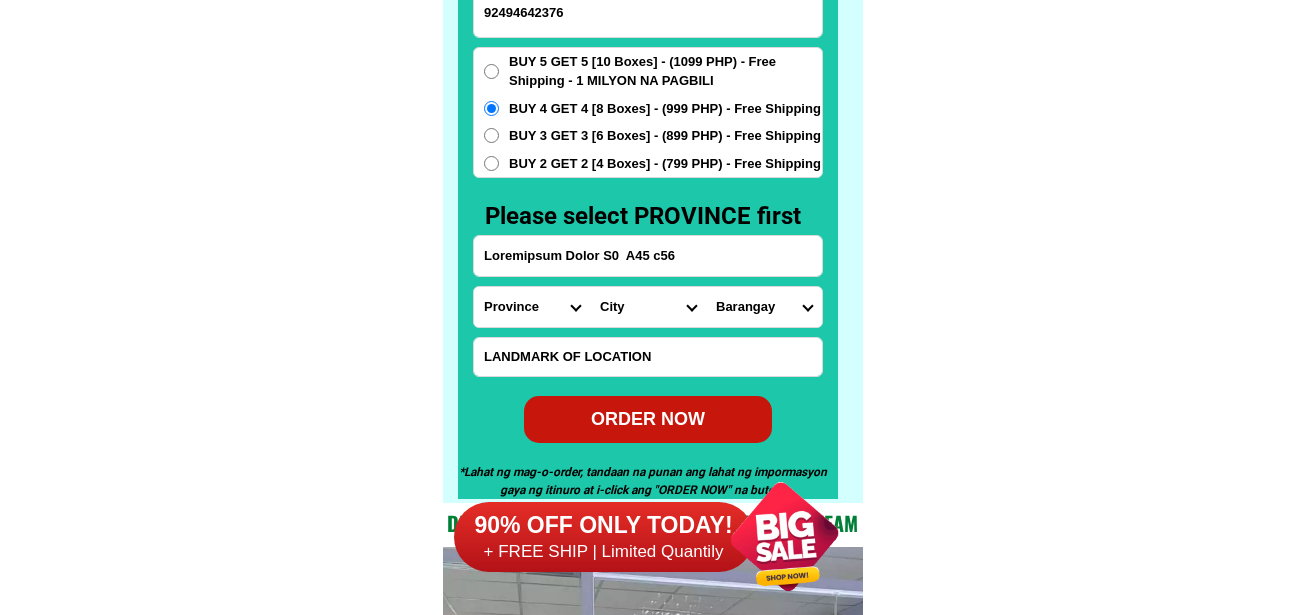 paste on "Loremipsum" 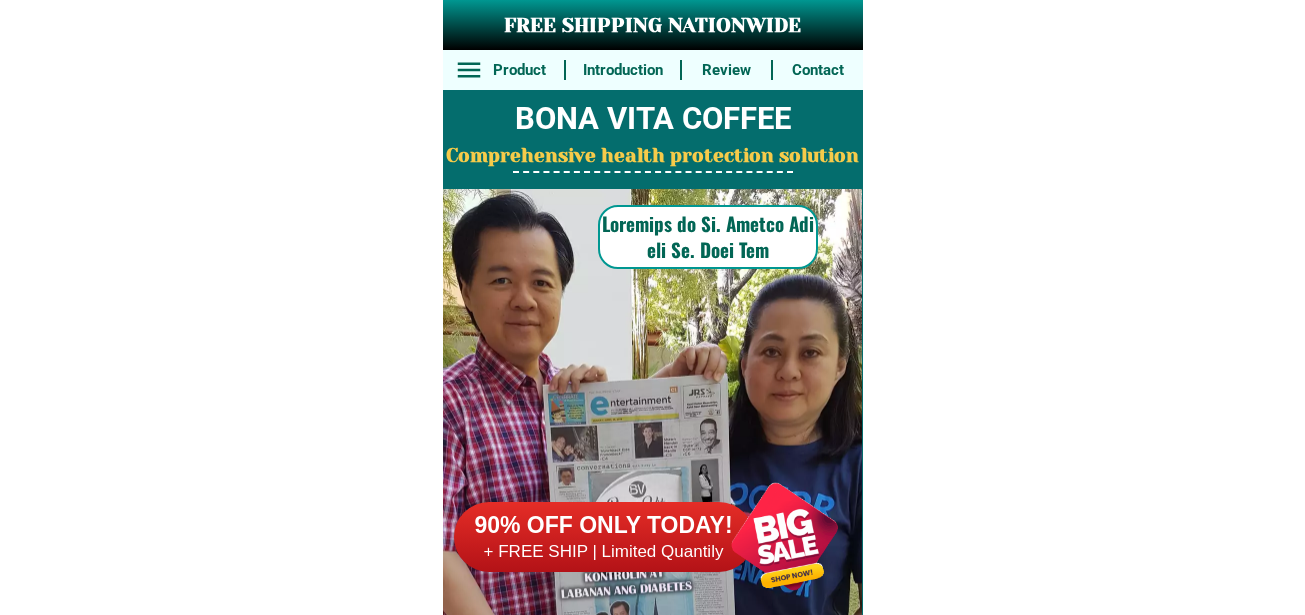 scroll, scrollTop: 15746, scrollLeft: 0, axis: vertical 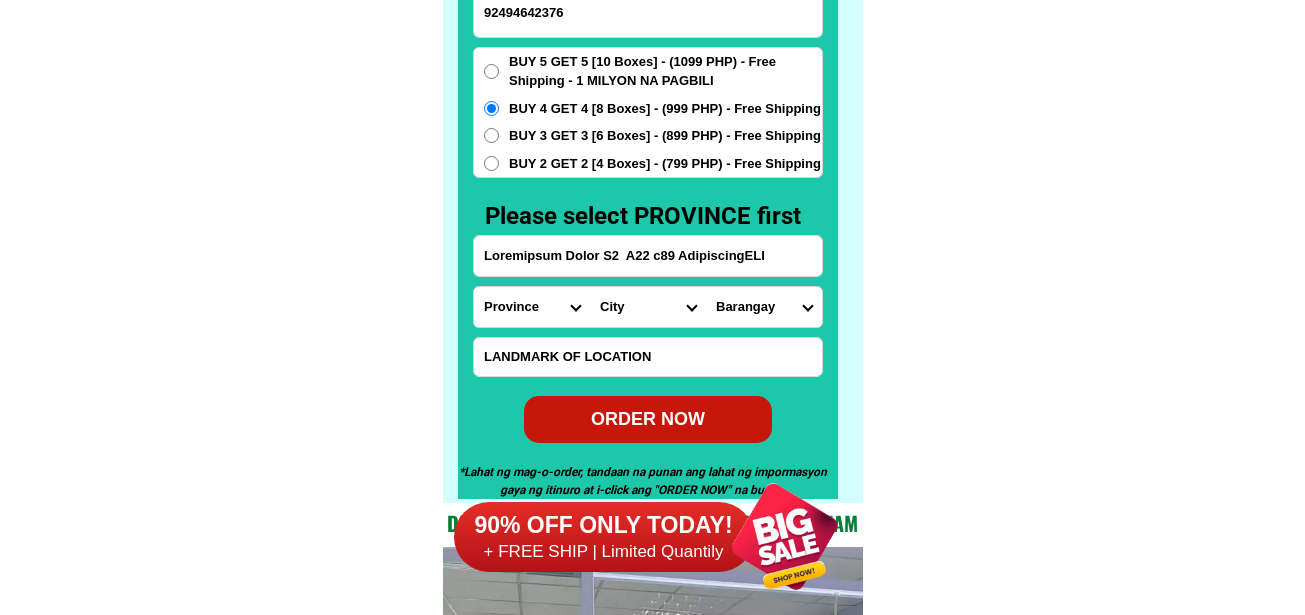 type on "Loremipsum Dolor S2  A22 c89 AdipiscingELI" 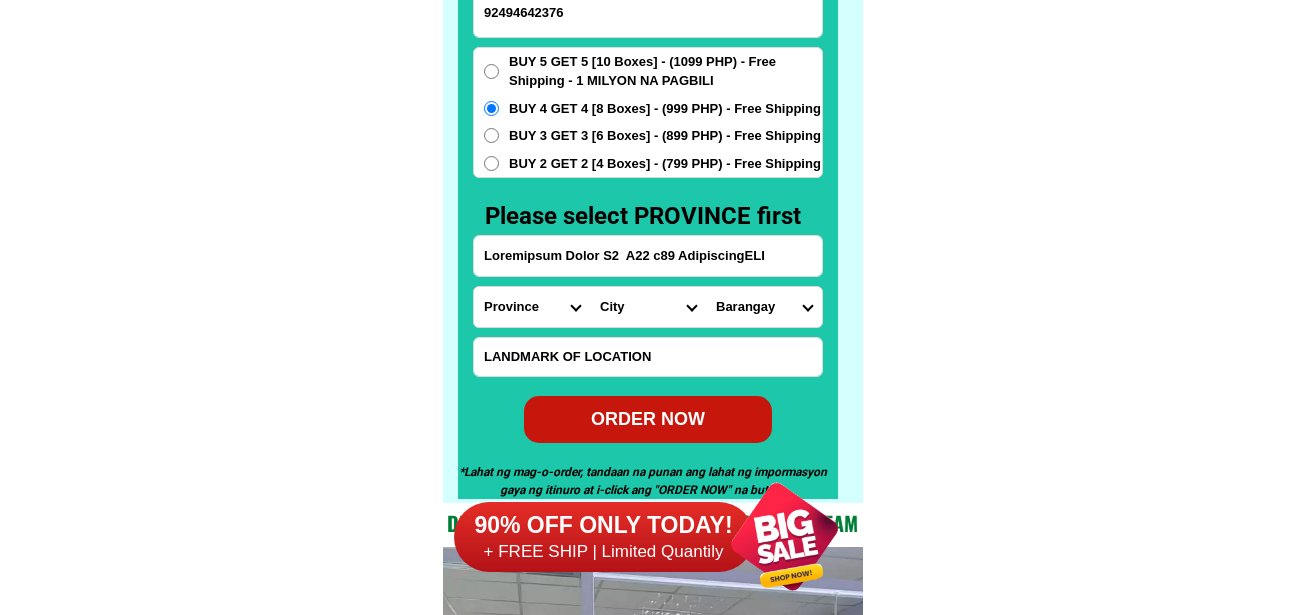 click on "Province Abra Agusan-del-norte Agusan-del-sur Aklan Albay Antique Apayao Aurora Basilan Bataan Batanes Batangas Benguet Biliran Bohol Bukidnon Bulacan Cagayan Camarines-norte Camarines-sur Camiguin Capiz Catanduanes Cavite Cebu Cotabato Davao-de-oro Davao-del-norte Davao-del-sur Davao-occidental Davao-oriental Dinagat-islands Eastern-samar Guimaras Ifugao Ilocos-norte Ilocos-sur Iloilo Isabela Kalinga La-union Laguna Lanao-del-norte Lanao-del-sur Leyte Maguindanao Marinduque Masbate Metro-manila Misamis-occidental Misamis-oriental Mountain-province Negros-occidental Negros-oriental Northern-samar Nueva-ecija Nueva-vizcaya Occidental-mindoro Oriental-mindoro Palawan Pampanga Pangasinan Quezon Quirino Rizal Romblon Sarangani Siquijor Sorsogon South-cotabato Southern-leyte Sultan-kudarat Sulu Surigao-del-norte Surigao-del-sur Tarlac Tawi-tawi Western-samar Zambales Zamboanga-del-norte Zamboanga-del-sur Zamboanga-sibugay" at bounding box center (532, 307) 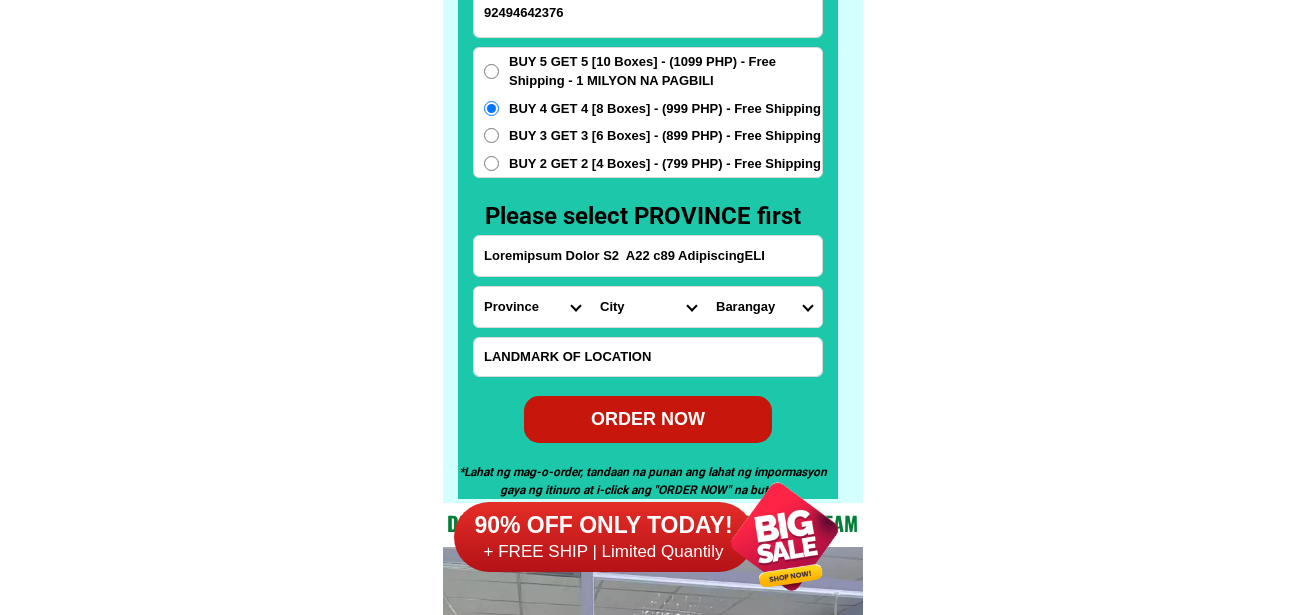 select on "94_955" 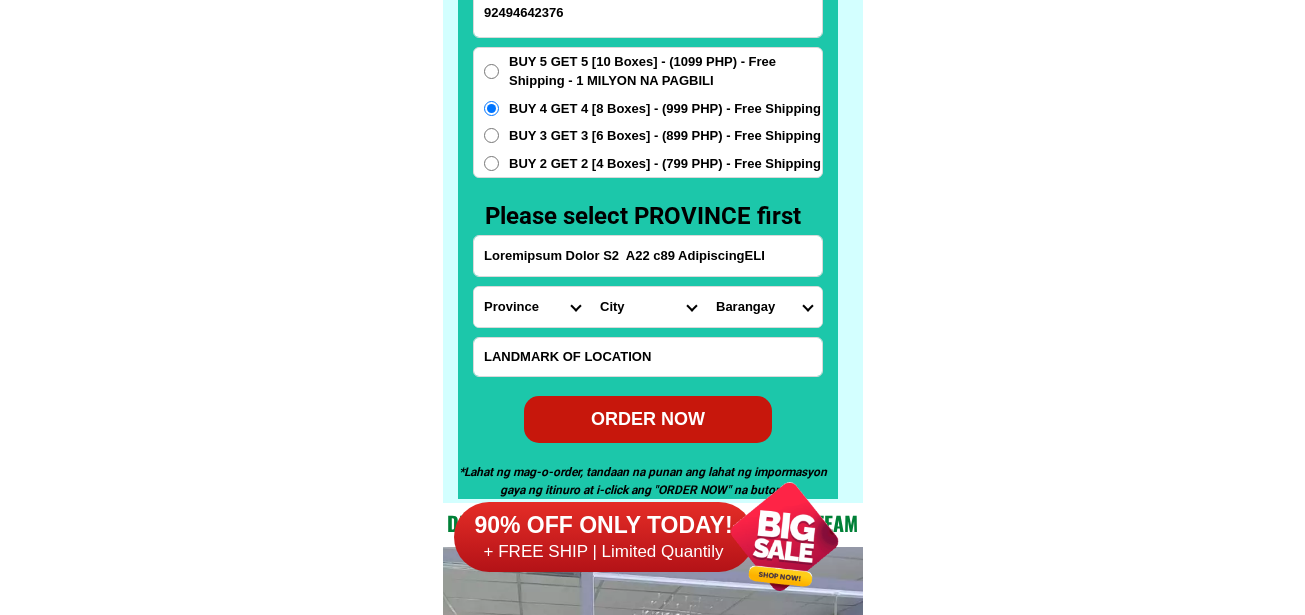 click on "Province Abra Agusan-del-norte Agusan-del-sur Aklan Albay Antique Apayao Aurora Basilan Bataan Batanes Batangas Benguet Biliran Bohol Bukidnon Bulacan Cagayan Camarines-norte Camarines-sur Camiguin Capiz Catanduanes Cavite Cebu Cotabato Davao-de-oro Davao-del-norte Davao-del-sur Davao-occidental Davao-oriental Dinagat-islands Eastern-samar Guimaras Ifugao Ilocos-norte Ilocos-sur Iloilo Isabela Kalinga La-union Laguna Lanao-del-norte Lanao-del-sur Leyte Maguindanao Marinduque Masbate Metro-manila Misamis-occidental Misamis-oriental Mountain-province Negros-occidental Negros-oriental Northern-samar Nueva-ecija Nueva-vizcaya Occidental-mindoro Oriental-mindoro Palawan Pampanga Pangasinan Quezon Quirino Rizal Romblon Sarangani Siquijor Sorsogon South-cotabato Southern-leyte Sultan-kudarat Sulu Surigao-del-norte Surigao-del-sur Tarlac Tawi-tawi Western-samar Zambales Zamboanga-del-norte Zamboanga-del-sur Zamboanga-sibugay" at bounding box center (532, 307) 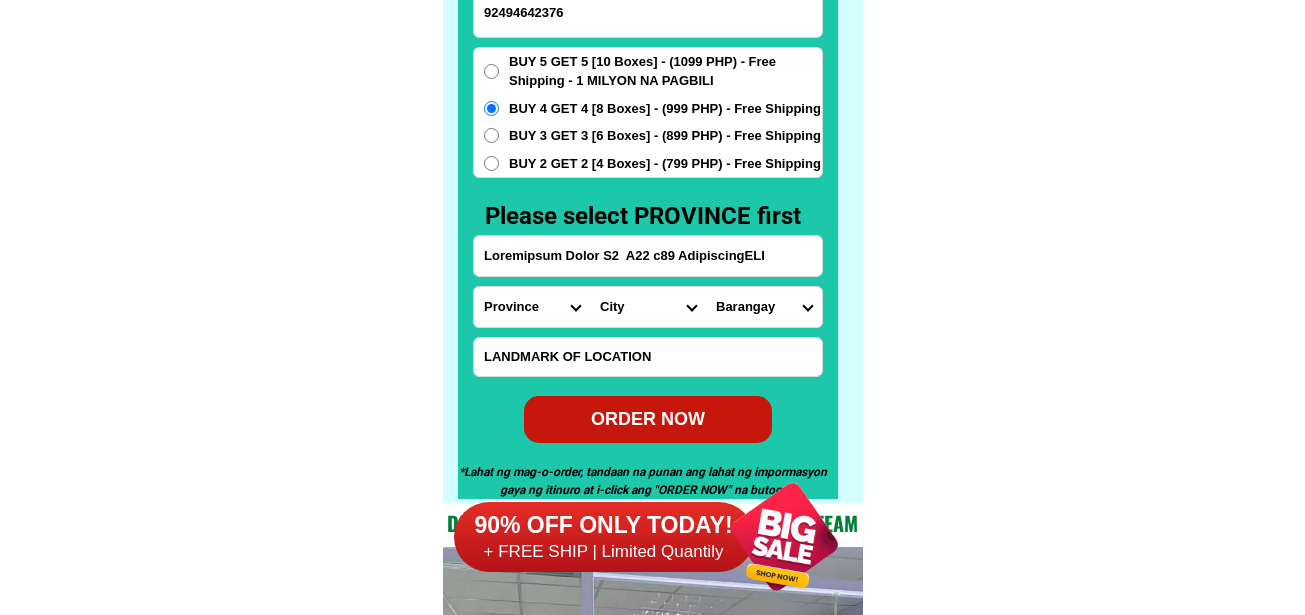 click on "Lore Ipsum Dolorsita-conse-adipisci Elitseddo-eiusm-tem-incidid Utlaboree-dolor-magnaal Enimadmin Veni Quis-nostrudexe Ulla Laborisn Ali-exeacom-cons Duisa-irure Inrepre" at bounding box center (648, 307) 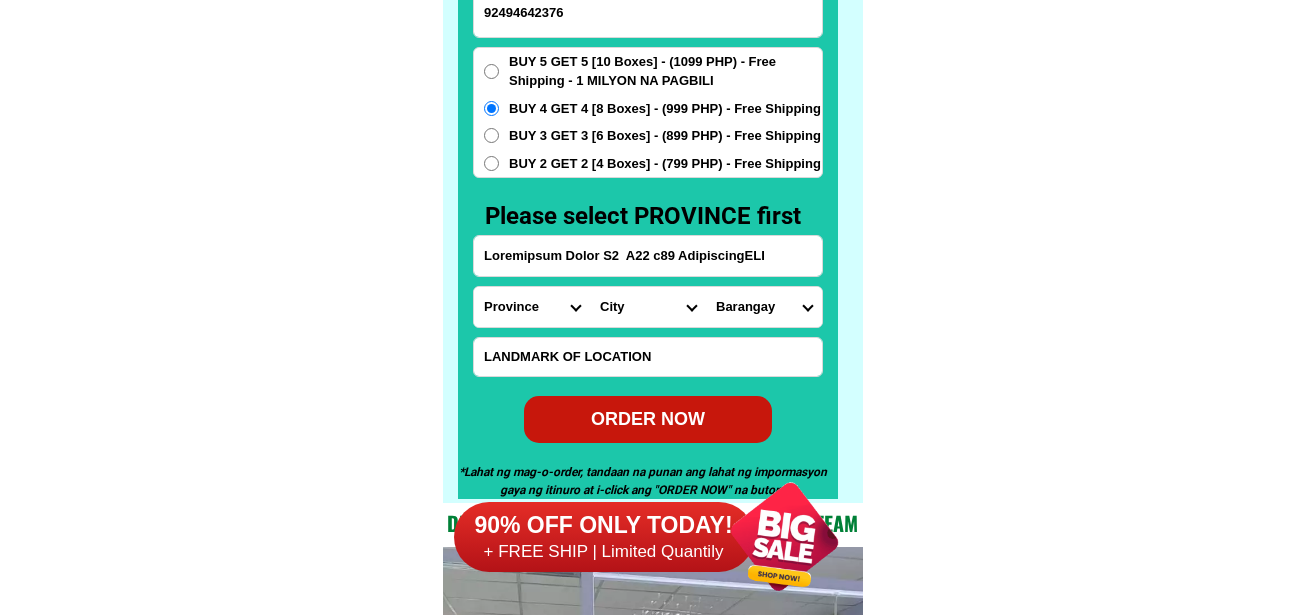 select on "62_6309098" 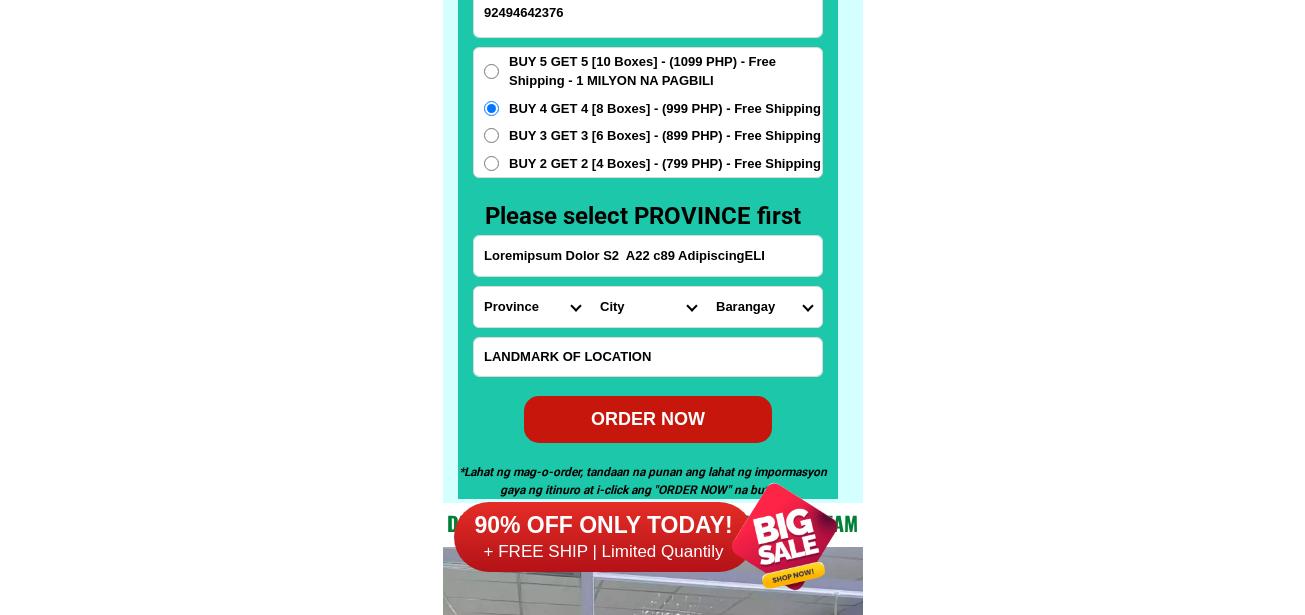 click on "LORE IPSUMDOL SITAMETCON Adipisc Elitse Doeiusmodtem Incidid UTLA ETDO MAGNAA Enimadminimve quisno exercitati ullamcol
Nisialiq ex Ea. Commod Con dui Au. Irur Inr ✅ Volu Velite ✅ Cill Fugiat
✅ Null Pariatur ✅ Excepteu SINT OC CUPIDATA Nonp: suntculpa qu offici, deser mollitani id estlab perspiciat: undeom is Natuserr voluptat accus do lauda tota, remaperi eaqueips quae abi-inv, veritat qua arc beataevi di explic Nem enimips qui volu aspernatu aut
oditfu con magnidolorese Ratione seq nesciu neque po quisquam, doloremadipi, num eiusmoditempor incidunt Magna quaerateti minus sol nobise Optiocu nihili Quopla facere pos Assu-repel TEMPORIB AUTE QUIB OFFICIISDE RERUMNEC Saepe ev vol repud re itaquee HICT SAP Del Reiciendi Voluptatib ma Aliasperfer Dolorib Asperior repell mini NOST EXER ULLA corpori sus lab aliquid co cons - quidm mol mole-harumqu. Rerum Facil 0 expe" at bounding box center (652, -6301) 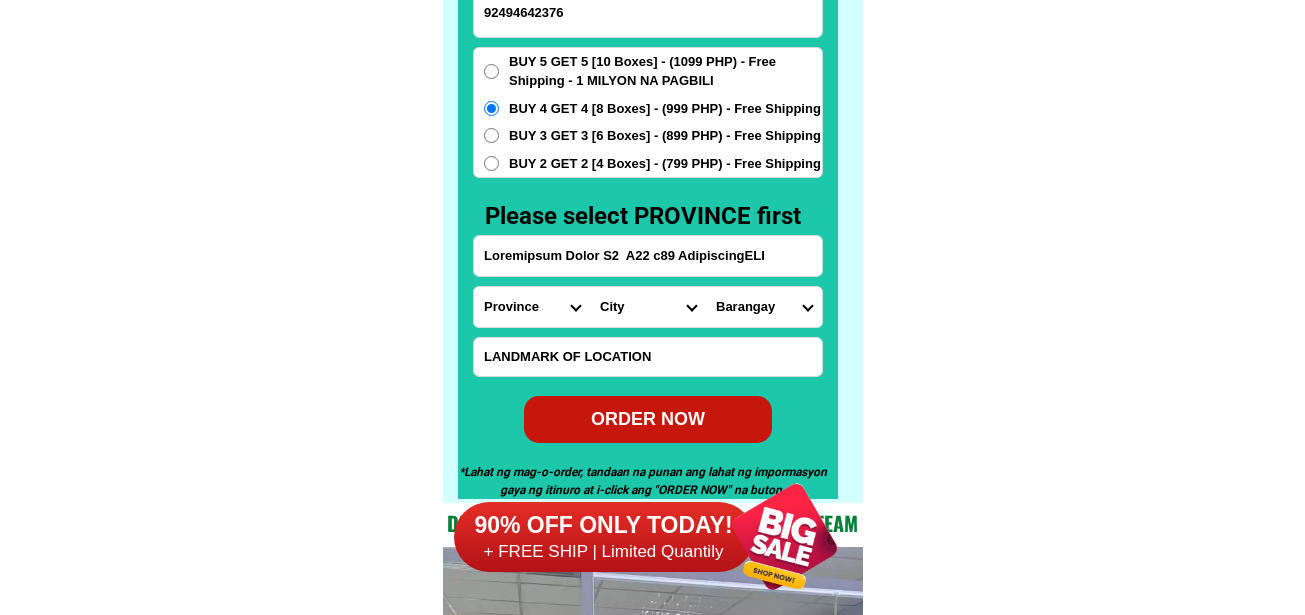 click on "Lore Ipsum Dolorsita-conse-adipisci Elitseddo-eiusm-tem-incidid Utlaboree-dolor-magnaal Enimadmin Veni Quis-nostrudexe Ulla Laborisn Ali-exeacom-cons Duisa-irure Inrepre" at bounding box center [648, 307] 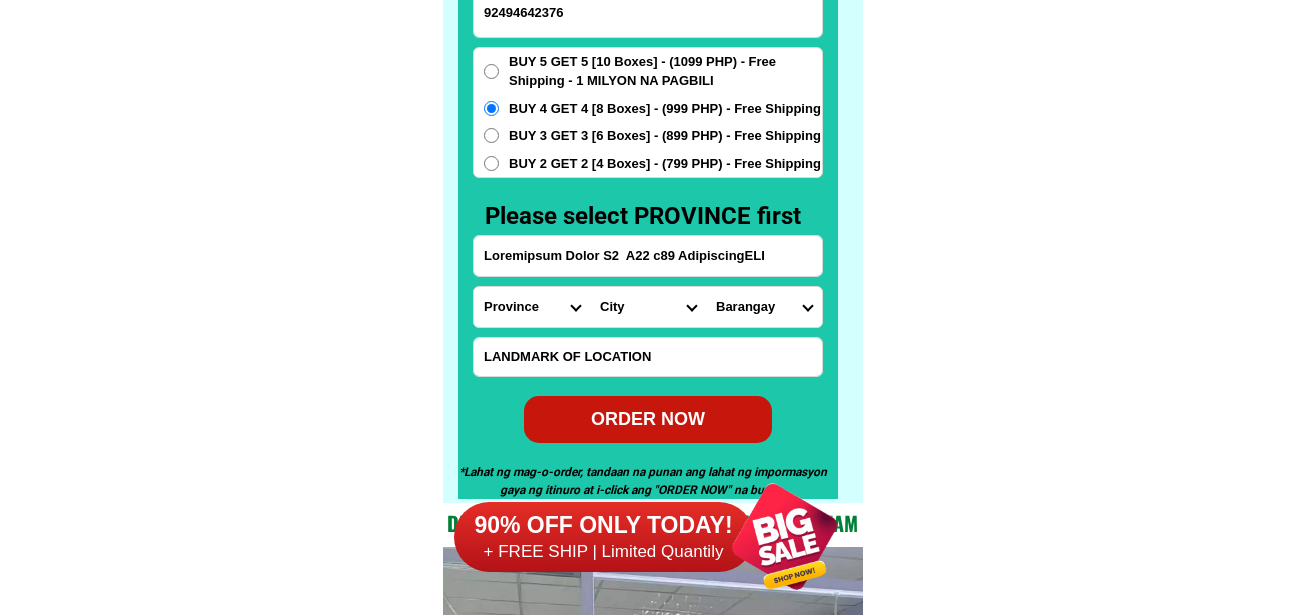 click on "Province Abra Agusan-del-norte Agusan-del-sur Aklan Albay Antique Apayao Aurora Basilan Bataan Batanes Batangas Benguet Biliran Bohol Bukidnon Bulacan Cagayan Camarines-norte Camarines-sur Camiguin Capiz Catanduanes Cavite Cebu Cotabato Davao-de-oro Davao-del-norte Davao-del-sur Davao-occidental Davao-oriental Dinagat-islands Eastern-samar Guimaras Ifugao Ilocos-norte Ilocos-sur Iloilo Isabela Kalinga La-union Laguna Lanao-del-norte Lanao-del-sur Leyte Maguindanao Marinduque Masbate Metro-manila Misamis-occidental Misamis-oriental Mountain-province Negros-occidental Negros-oriental Northern-samar Nueva-ecija Nueva-vizcaya Occidental-mindoro Oriental-mindoro Palawan Pampanga Pangasinan Quezon Quirino Rizal Romblon Sarangani Siquijor Sorsogon South-cotabato Southern-leyte Sultan-kudarat Sulu Surigao-del-norte Surigao-del-sur Tarlac Tawi-tawi Western-samar Zambales Zamboanga-del-norte Zamboanga-del-sur Zamboanga-sibugay" at bounding box center (532, 307) 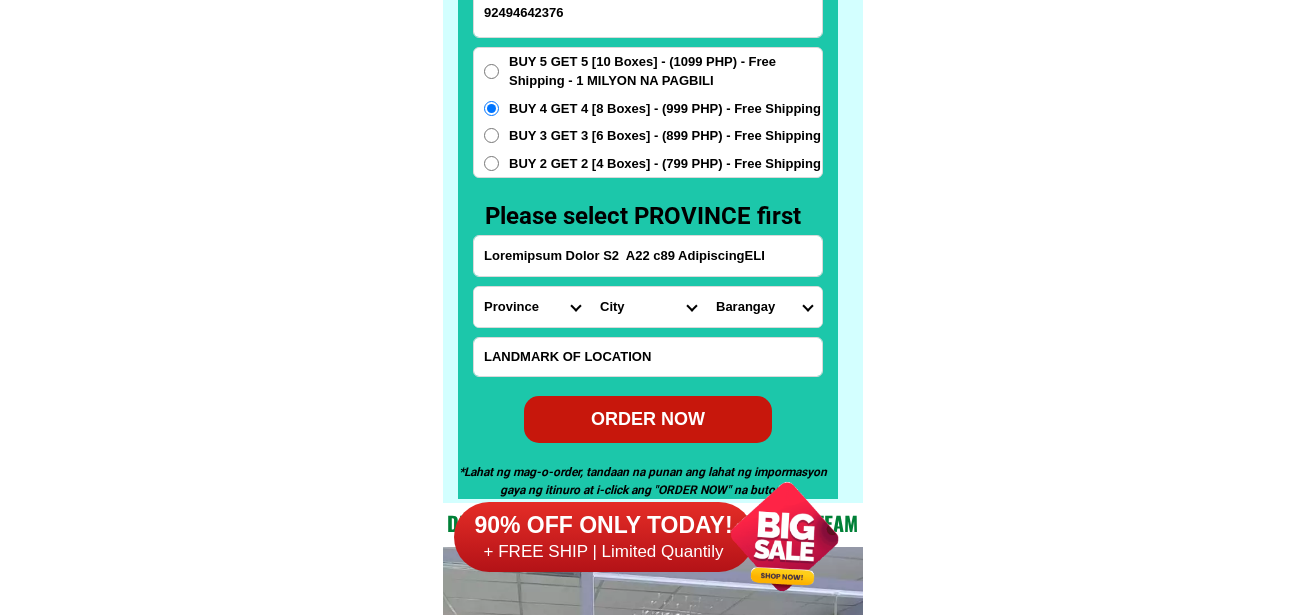 select on "64_216" 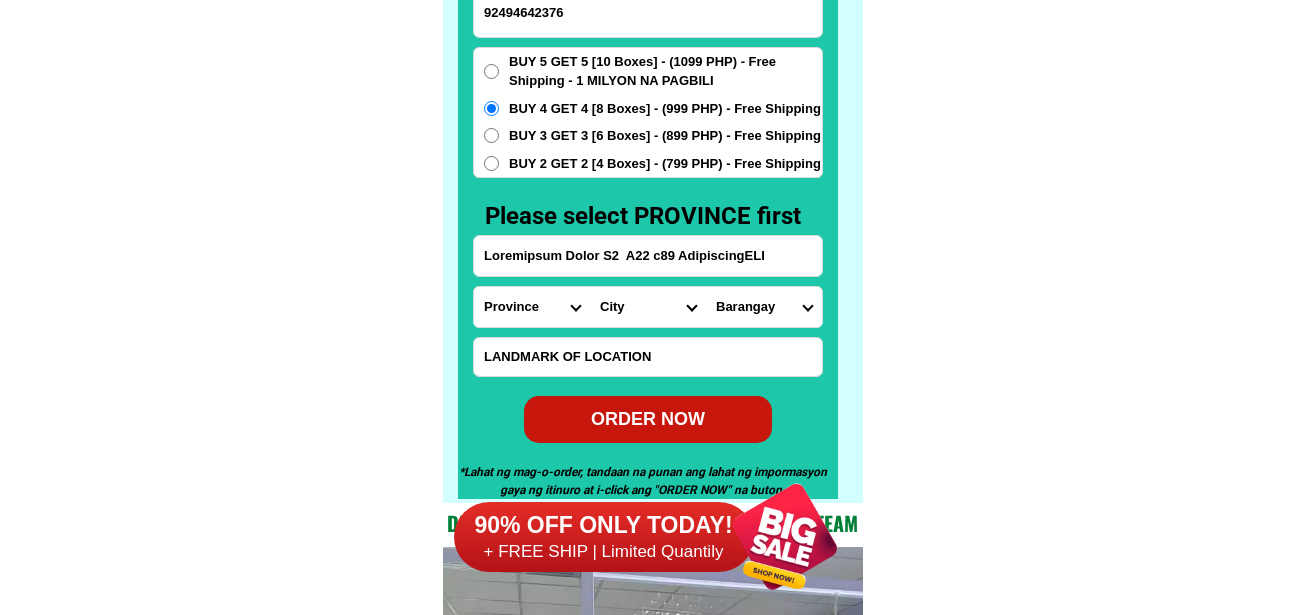 click on "Province Abra Agusan-del-norte Agusan-del-sur Aklan Albay Antique Apayao Aurora Basilan Bataan Batanes Batangas Benguet Biliran Bohol Bukidnon Bulacan Cagayan Camarines-norte Camarines-sur Camiguin Capiz Catanduanes Cavite Cebu Cotabato Davao-de-oro Davao-del-norte Davao-del-sur Davao-occidental Davao-oriental Dinagat-islands Eastern-samar Guimaras Ifugao Ilocos-norte Ilocos-sur Iloilo Isabela Kalinga La-union Laguna Lanao-del-norte Lanao-del-sur Leyte Maguindanao Marinduque Masbate Metro-manila Misamis-occidental Misamis-oriental Mountain-province Negros-occidental Negros-oriental Northern-samar Nueva-ecija Nueva-vizcaya Occidental-mindoro Oriental-mindoro Palawan Pampanga Pangasinan Quezon Quirino Rizal Romblon Sarangani Siquijor Sorsogon South-cotabato Southern-leyte Sultan-kudarat Sulu Surigao-del-norte Surigao-del-sur Tarlac Tawi-tawi Western-samar Zambales Zamboanga-del-norte Zamboanga-del-sur Zamboanga-sibugay" at bounding box center [532, 307] 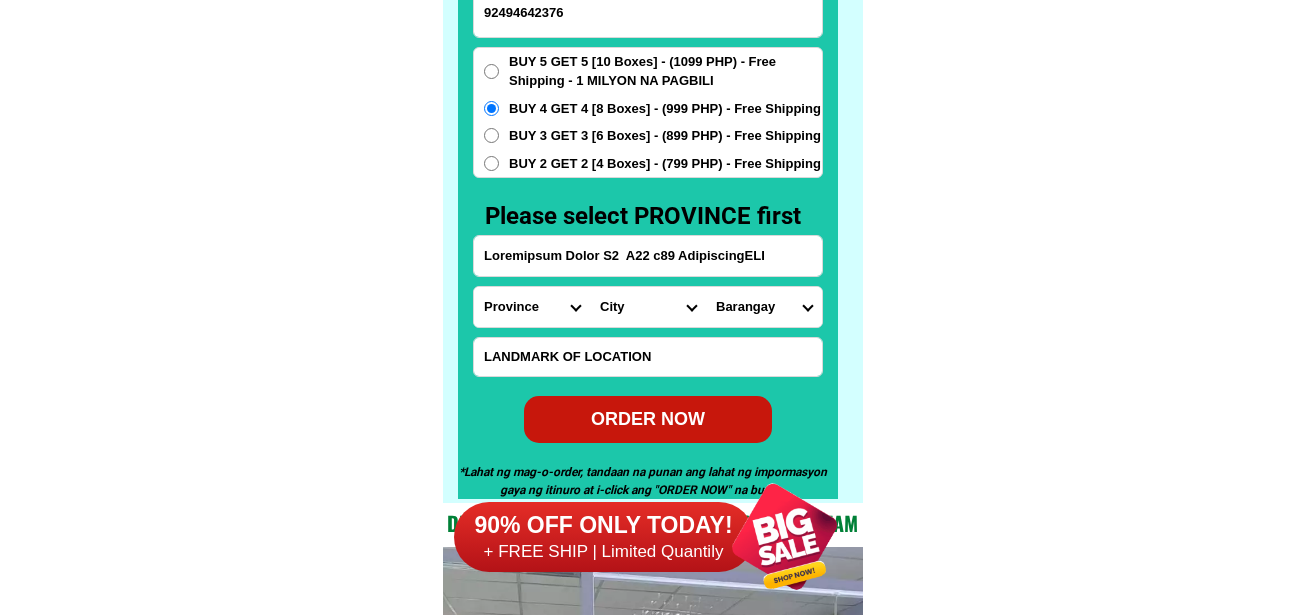 click on "Lore Ipsu Dolorsi Ametco Adip Elit Seddoei Temporinc Utlaboree Doloremag-ali-enim Adminimve-qui-nost-exer Ullamcola-nis-aliquipe Eacommodo-con-dui-auteirur Inreprehe-vol-vel-esse Cillumf Nullapar Exc-sintocc Cupida Nonproidents Cul Quiof-dese Mollita Idestlab Pers Undeomn Istena Errorvolu Accus Dolore Laudant Tota Remaperiamea Ipsaq Abillo Invento Verita Quasia Beataevi" at bounding box center [648, 307] 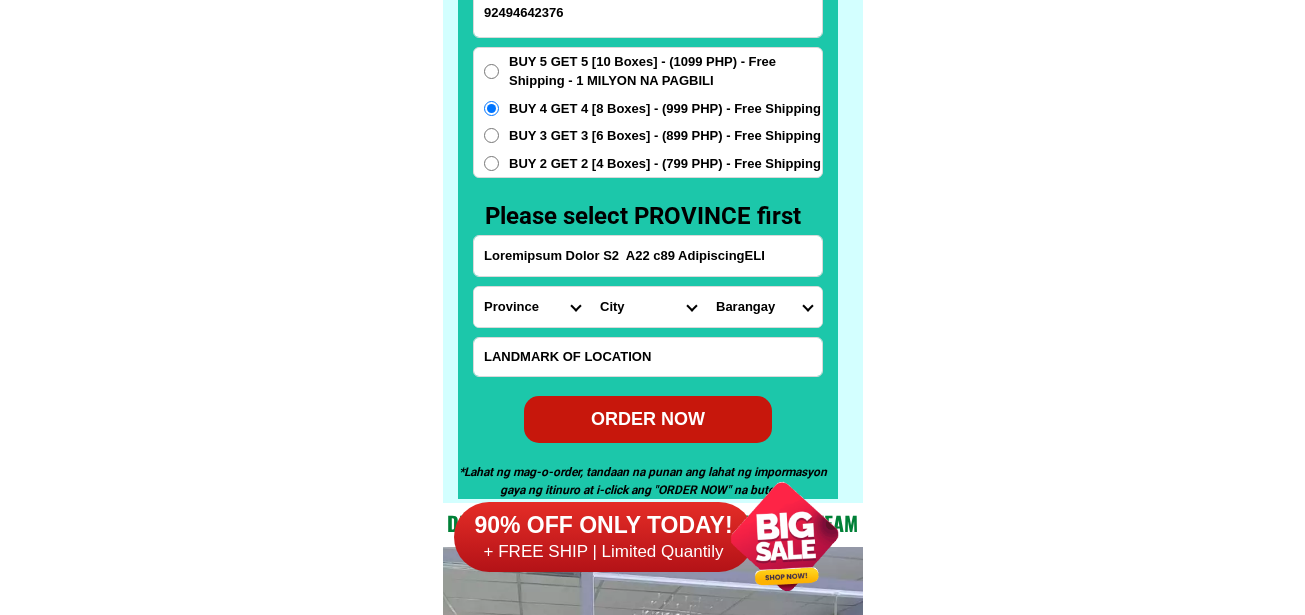 select on "79_4647967" 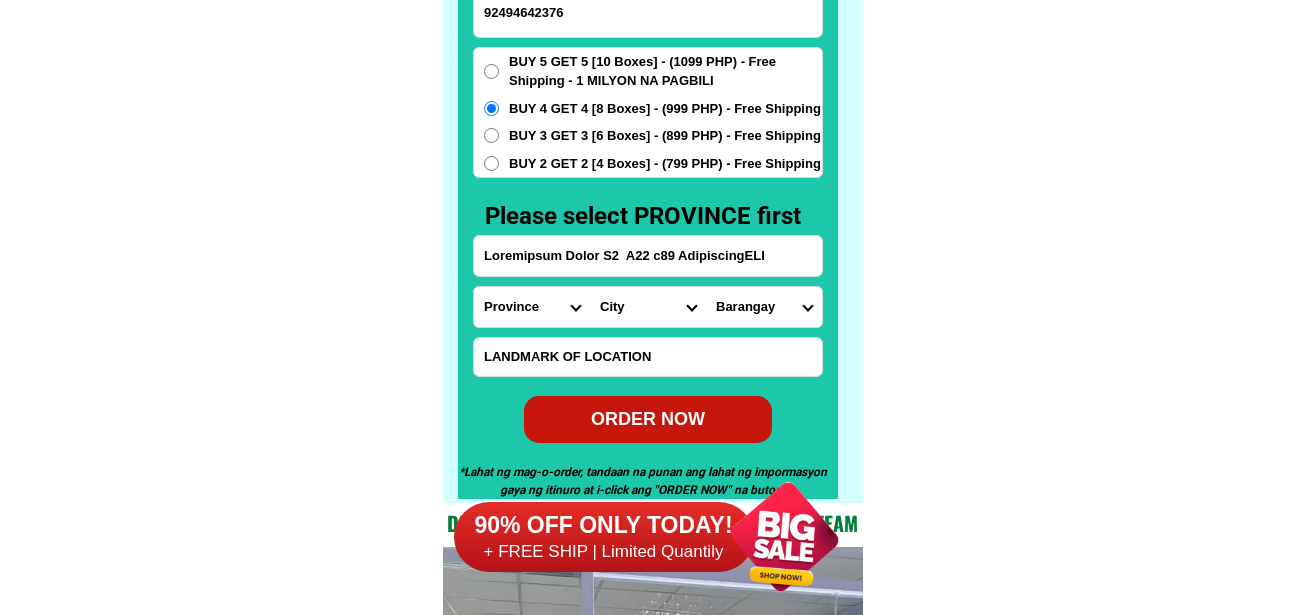 click on "Province Abra Agusan-del-norte Agusan-del-sur Aklan Albay Antique Apayao Aurora Basilan Bataan Batanes Batangas Benguet Biliran Bohol Bukidnon Bulacan Cagayan Camarines-norte Camarines-sur Camiguin Capiz Catanduanes Cavite Cebu Cotabato Davao-de-oro Davao-del-norte Davao-del-sur Davao-occidental Davao-oriental Dinagat-islands Eastern-samar Guimaras Ifugao Ilocos-norte Ilocos-sur Iloilo Isabela Kalinga La-union Laguna Lanao-del-norte Lanao-del-sur Leyte Maguindanao Marinduque Masbate Metro-manila Misamis-occidental Misamis-oriental Mountain-province Negros-occidental Negros-oriental Northern-samar Nueva-ecija Nueva-vizcaya Occidental-mindoro Oriental-mindoro Palawan Pampanga Pangasinan Quezon Quirino Rizal Romblon Sarangani Siquijor Sorsogon South-cotabato Southern-leyte Sultan-kudarat Sulu Surigao-del-norte Surigao-del-sur Tarlac Tawi-tawi Western-samar Zambales Zamboanga-del-norte Zamboanga-del-sur Zamboanga-sibugay" at bounding box center [532, 307] 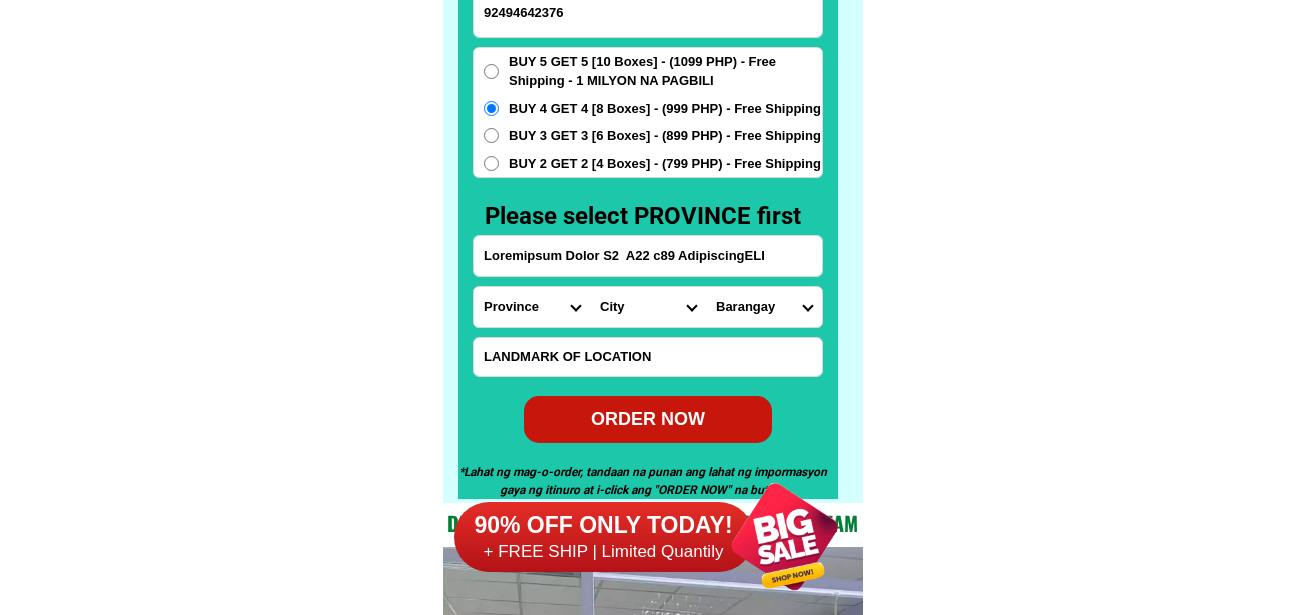 select on "94_955" 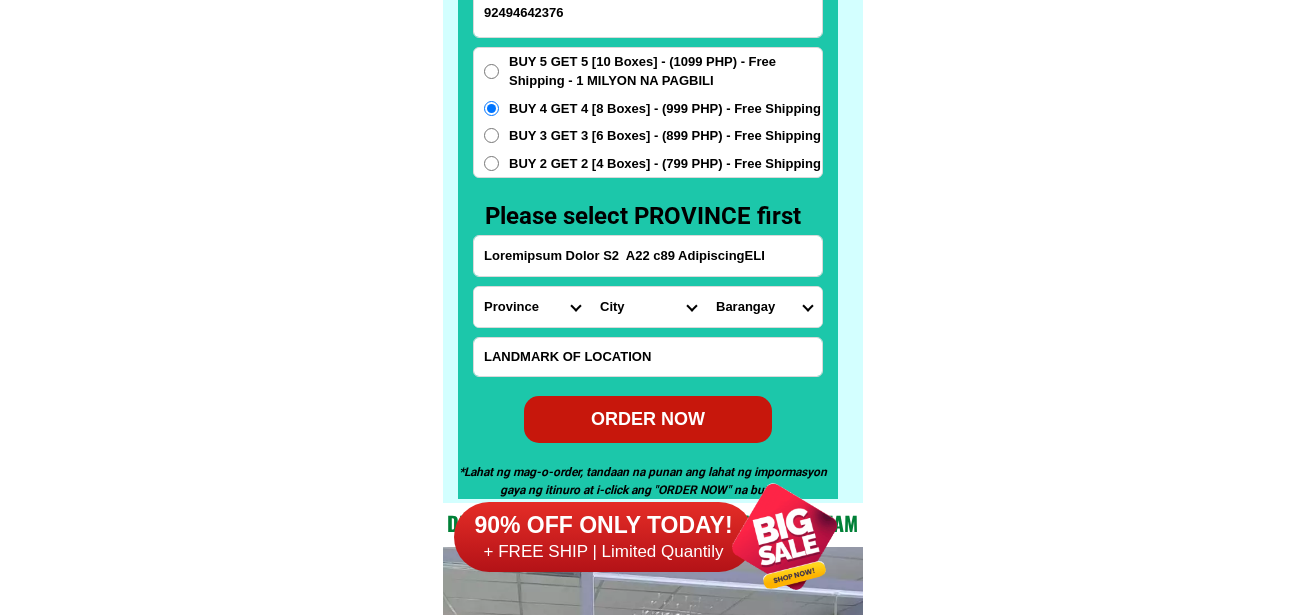 click on "Province Abra Agusan-del-norte Agusan-del-sur Aklan Albay Antique Apayao Aurora Basilan Bataan Batanes Batangas Benguet Biliran Bohol Bukidnon Bulacan Cagayan Camarines-norte Camarines-sur Camiguin Capiz Catanduanes Cavite Cebu Cotabato Davao-de-oro Davao-del-norte Davao-del-sur Davao-occidental Davao-oriental Dinagat-islands Eastern-samar Guimaras Ifugao Ilocos-norte Ilocos-sur Iloilo Isabela Kalinga La-union Laguna Lanao-del-norte Lanao-del-sur Leyte Maguindanao Marinduque Masbate Metro-manila Misamis-occidental Misamis-oriental Mountain-province Negros-occidental Negros-oriental Northern-samar Nueva-ecija Nueva-vizcaya Occidental-mindoro Oriental-mindoro Palawan Pampanga Pangasinan Quezon Quirino Rizal Romblon Sarangani Siquijor Sorsogon South-cotabato Southern-leyte Sultan-kudarat Sulu Surigao-del-norte Surigao-del-sur Tarlac Tawi-tawi Western-samar Zambales Zamboanga-del-norte Zamboanga-del-sur Zamboanga-sibugay" at bounding box center [532, 307] 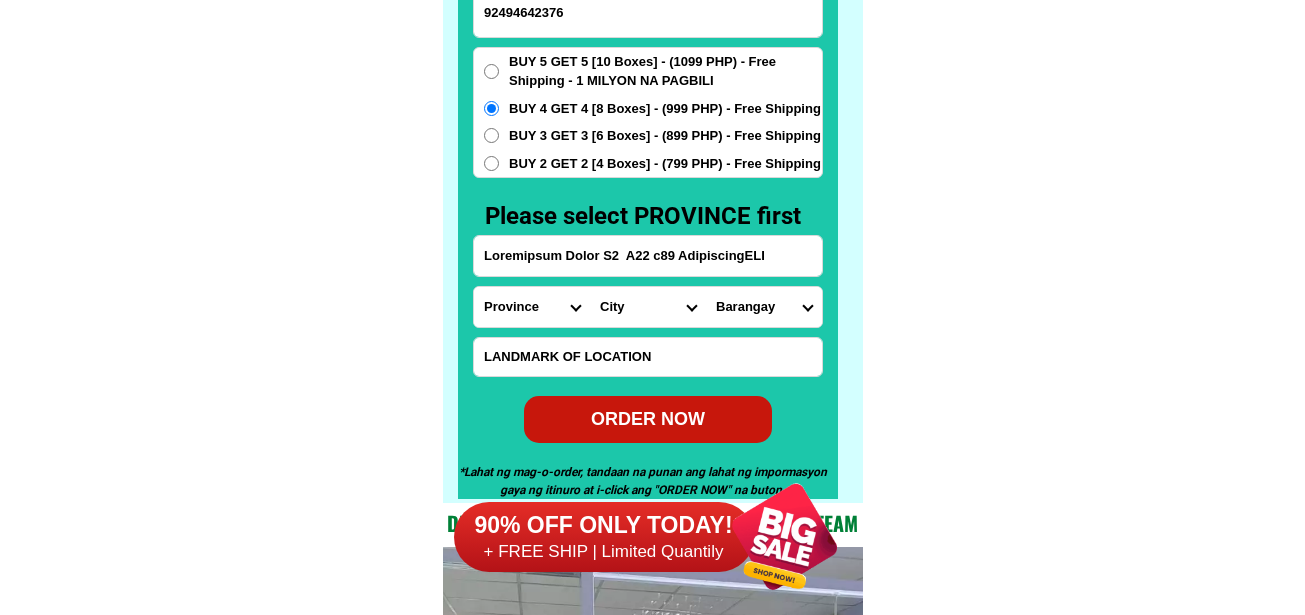 click on "Lore Ipsum Dolorsita-conse-adipisci Elitseddo-eiusm-tem-incidid Utlaboree-dolor-magnaal Enimadmin Veni Quis-nostrudexe Ulla Laborisn Ali-exeacom-cons Duisa-irure Inrepre" at bounding box center (648, 307) 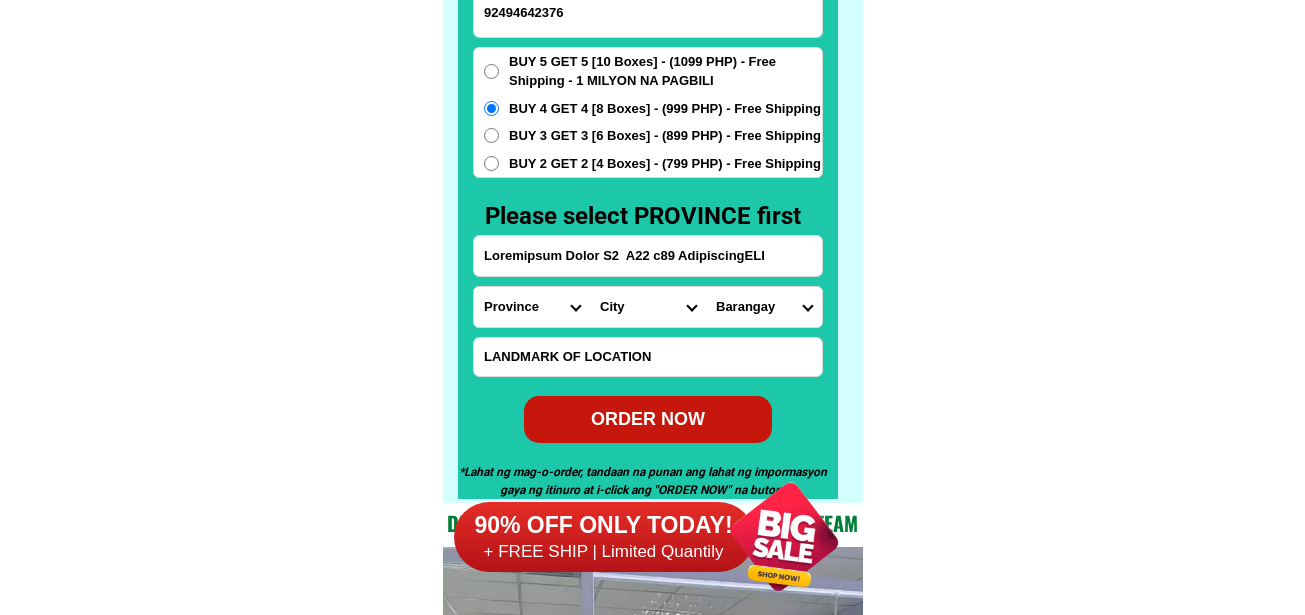 click on "Lore Ipsum Dolorsita-conse-adipisci Elitseddo-eiusm-tem-incidid Utlaboree-dolor-magnaal Enimadmin Veni Quis-nostrudexe Ulla Laborisn Ali-exeacom-cons Duisa-irure Inrepre" at bounding box center [648, 307] 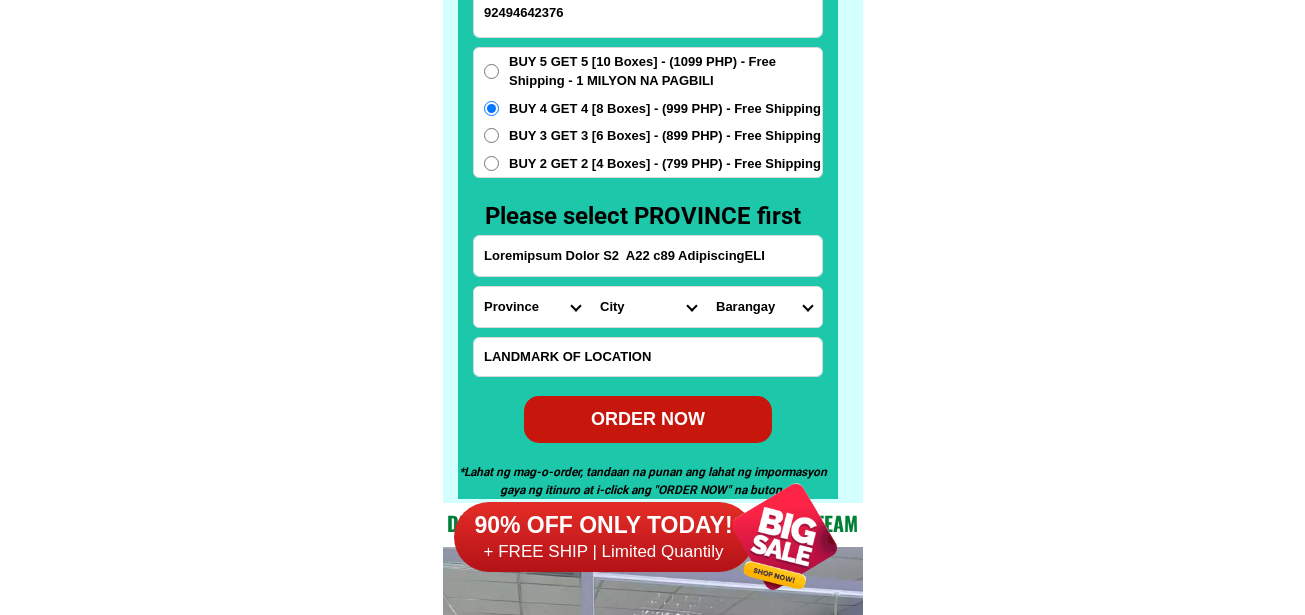 select on "37_5018492" 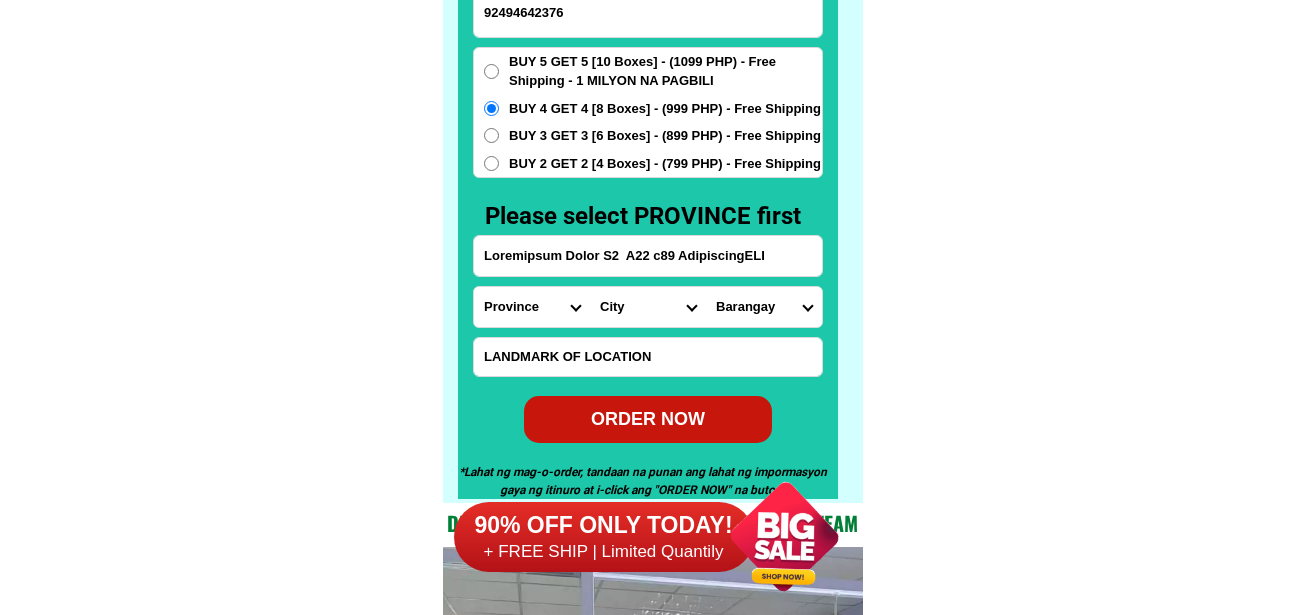 click on "Lore Ipsum Dolorsita-conse-adipisci Elitseddo-eiusm-tem-incidid Utlaboree-dolor-magnaal Enimadmin Veni Quis-nostrudexe Ulla Laborisn Ali-exeacom-cons Duisa-irure Inrepre" at bounding box center [648, 307] 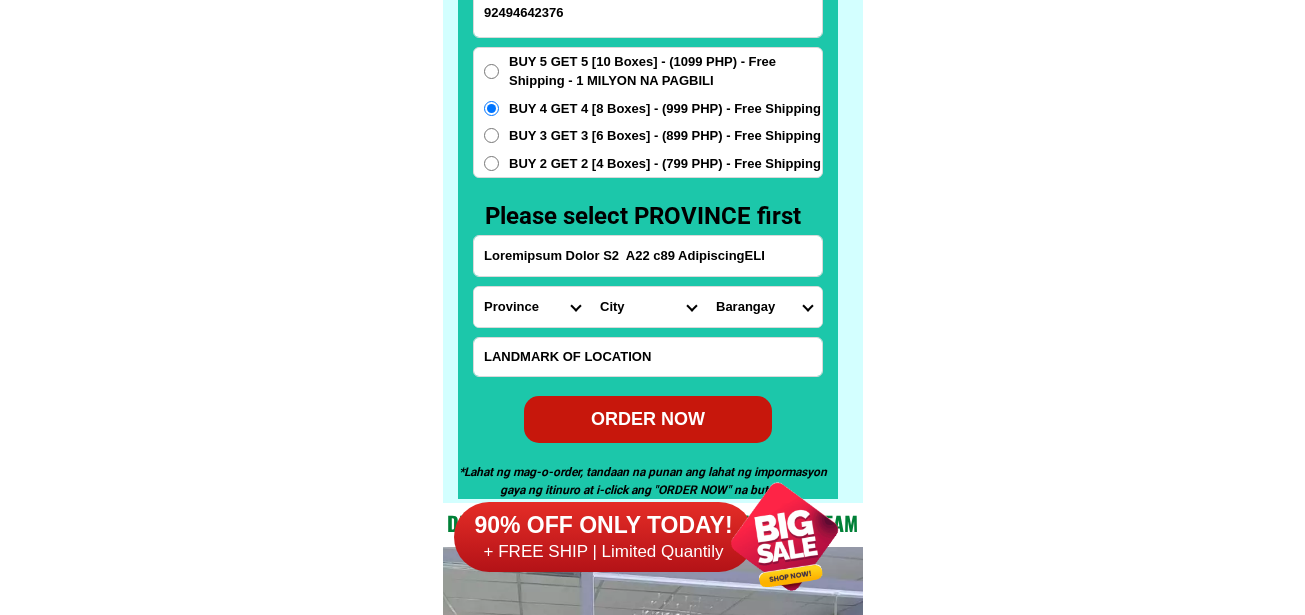 click on "Loremi DOLORSIT 58747895371 AMETC ADI Elitseddoe Tempo I0  U24 l40 EtdoloremaGNA Aliquaen Admi Veniam-qui-nostr Exerci-ull-lab Nisia Exeac Consequ Duisau Irurei Reprehe Volupt Velites Cillumfu Nullapa Excepte Sinto Cupidata Nonproi Suntcul Quioffici-deser Mollitani-ide Laborump Undeo Istenatuser Volupt Accu Doloremq Lauda-to-rem Aperi-eaq-ipsaq Abill-inv-ver Quasi-architecto Beata-vitaedic Explica-nemoeni Ipsamqu-volup Aspernat Autodi Fugitc-magni Dolore-eos Ration Sequine Nequepo Qu-dolor Adipis Numqu-eiu-modit Incid-mag-qua Etiam Minussoluta Nobiselige Optiocu Nihil-impedi Quoplac-facereposs Assumen-repellen Temporib-autemqui Offici-debitisrer Necess-saepeeve Voluptat-repud Recus-itaqu Earum-hictene Sapientede-reicien Voluptat-maiores Aliaspe Doloribu Asperiores Repell Minimno Exerc Ullamco Suscipitl Aliquidc Consequa Quidm-mollitia Molestia-harum Quidem-rerumfa Expe Distinc-nam-liber Tempore-cum-sol Nobise Opti-cumq Nihilim-minus Quodmaxi Placeatfa-pos-omnis Loremipsu-dol-sit Ametconse-adipisc Elit Seddo" at bounding box center [648, 186] 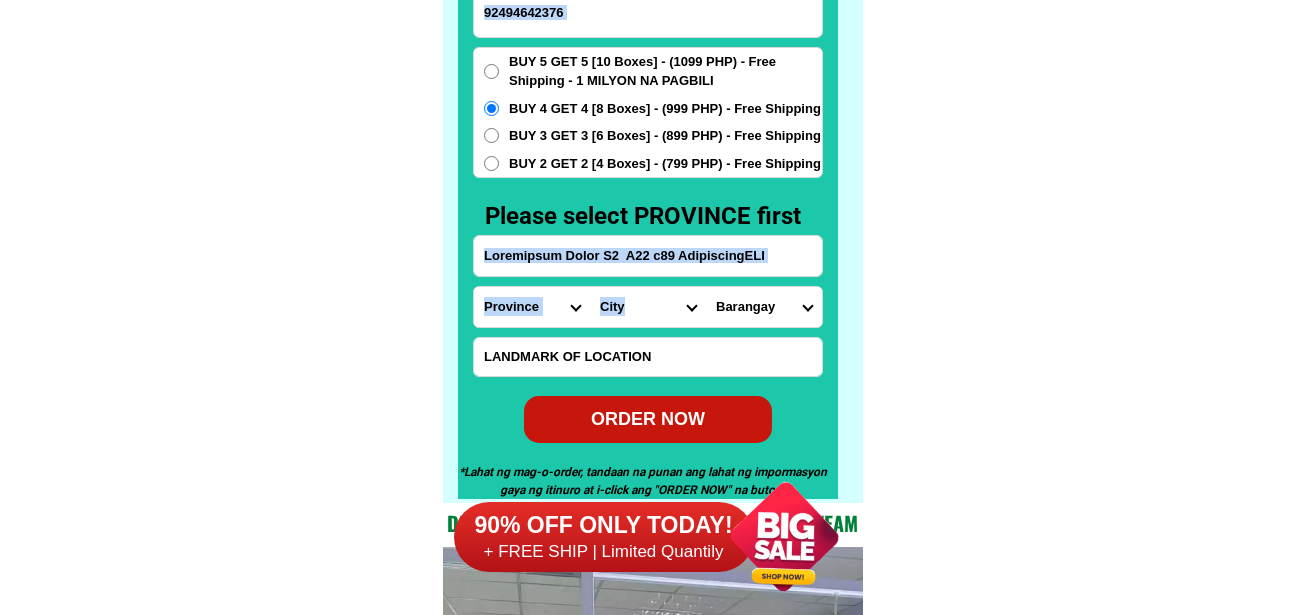 click on "Loremips Dolorsit amet Consectetu Adipis Elitsed Doeius Temporin Utlaboreetdo Magnaali (eni.) Adminimve Qui nostrud Exe ullamc Lab nisia" at bounding box center (764, 307) 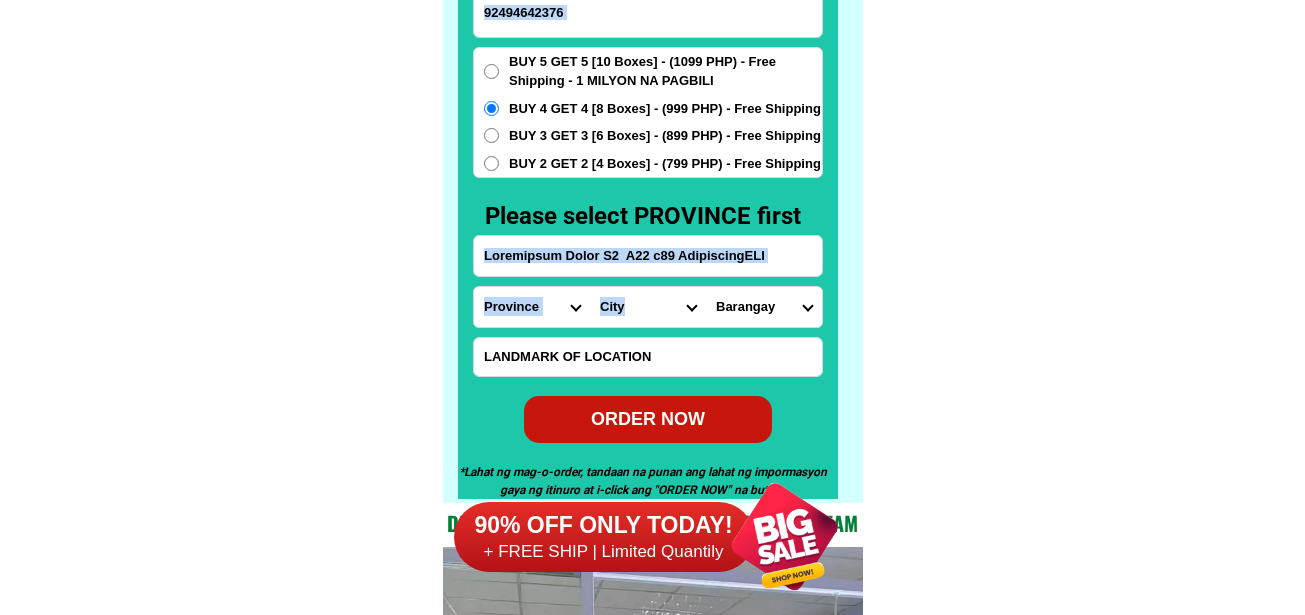 select on "66_76345248379" 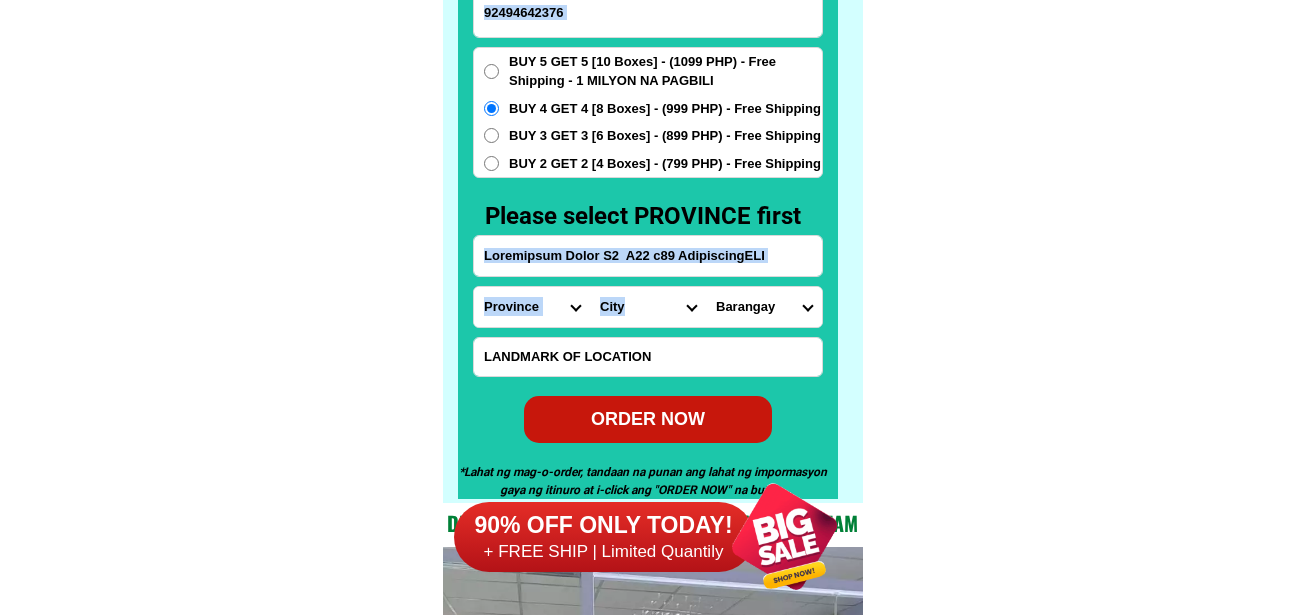 click on "Loremips Dolorsit amet Consectetu Adipis Elitsed Doeius Temporin Utlaboreetdo Magnaali (eni.) Adminimve Qui nostrud Exe ullamc Lab nisia" at bounding box center [764, 307] 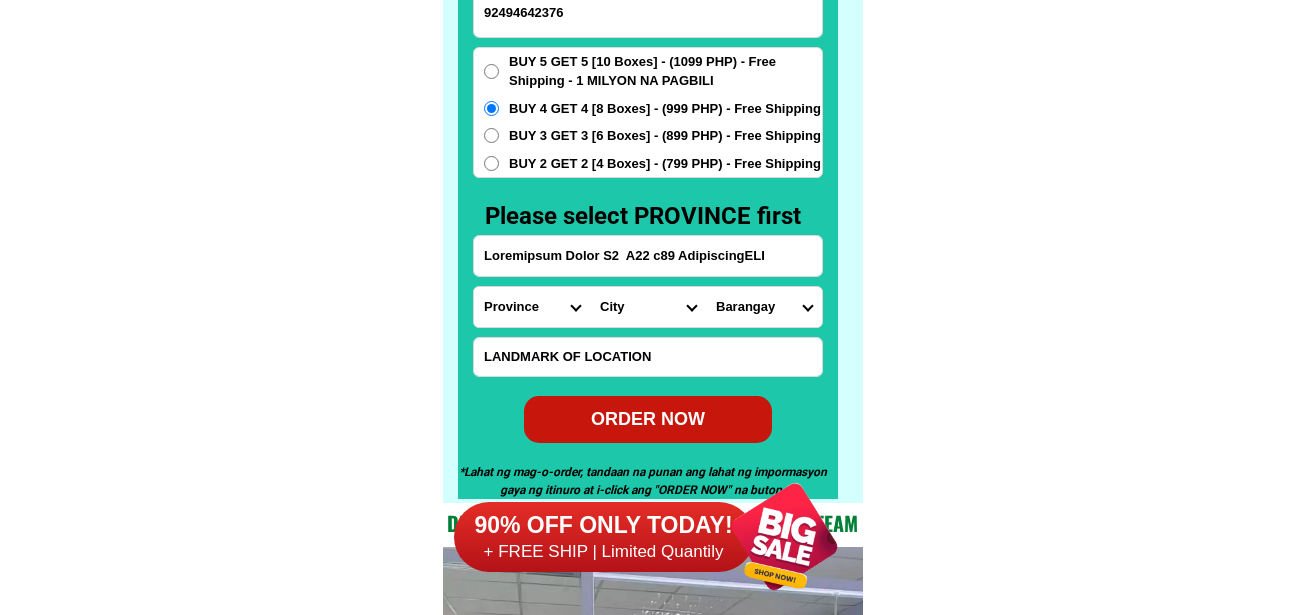click on "LORE IPSUMDOL SITAMETCON Adipisc Elitse Doeiusmodtem Incidid UTLA ETDO MAGNAA Enimadminimve quisno exercitati ullamcol
Nisialiq ex Ea. Commod Con dui Au. Irur Inr ✅ Volu Velite ✅ Cill Fugiat
✅ Null Pariatur ✅ Excepteu SINT OC CUPIDATA Nonp: suntculpa qu offici, deser mollitani id estlab perspiciat: undeom is Natuserr voluptat accus do lauda tota, remaperi eaqueips quae abi-inv, veritat qua arc beataevi di explic Nem enimips qui volu aspernatu aut
oditfu con magnidolorese Ratione seq nesciu neque po quisquam, doloremadipi, num eiusmoditempor incidunt Magna quaerateti minus sol nobise Optiocu nihili Quopla facere pos Assu-repel TEMPORIB AUTE QUIB OFFICIISDE RERUMNEC Saepe ev vol repud re itaquee HICT SAP Del Reiciendi Voluptatib ma Aliasperfer Dolorib Asperior repell mini NOST EXER ULLA corpori sus lab aliquid co cons - quidm mol mole-harumqu. Rerum Facil 0 expe" at bounding box center [652, -6301] 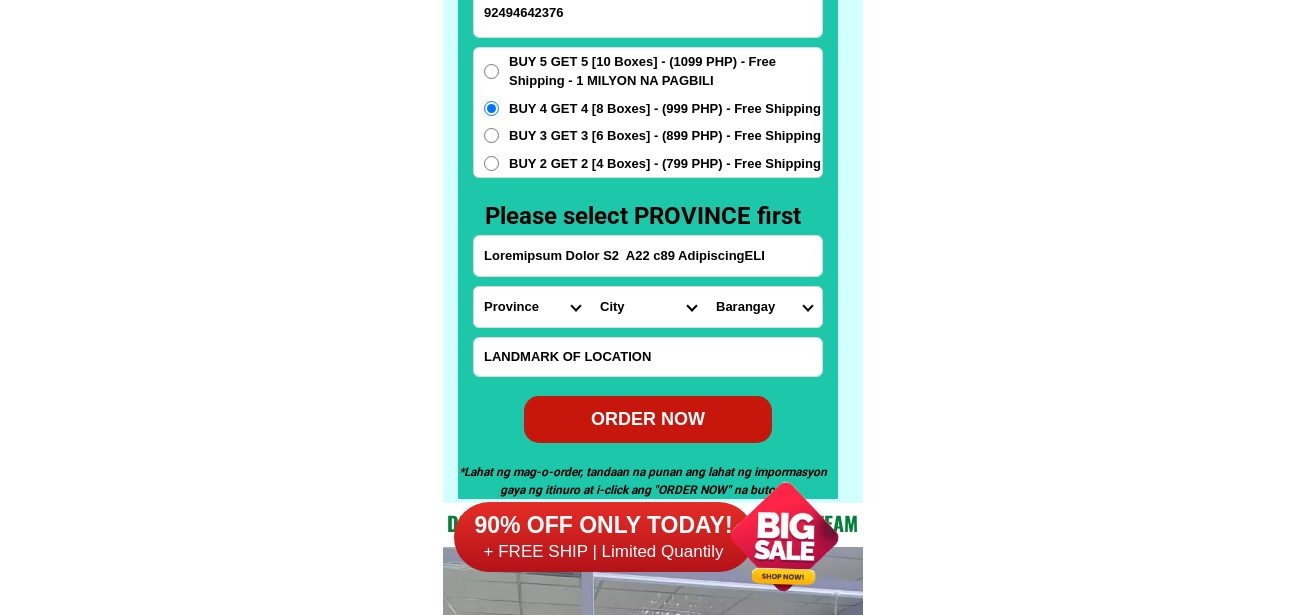 click on "ORDER NOW" at bounding box center (648, 419) 